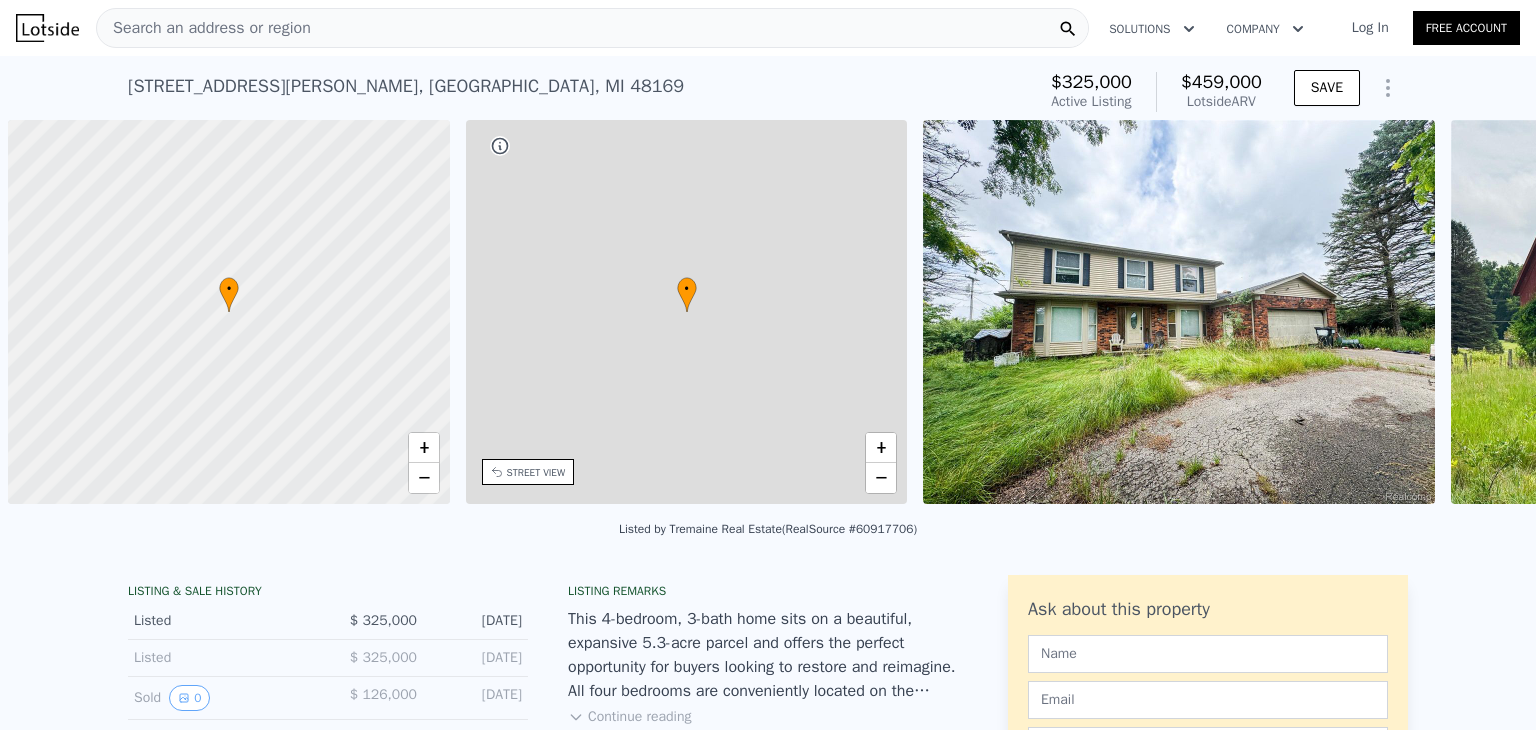 scroll, scrollTop: 0, scrollLeft: 0, axis: both 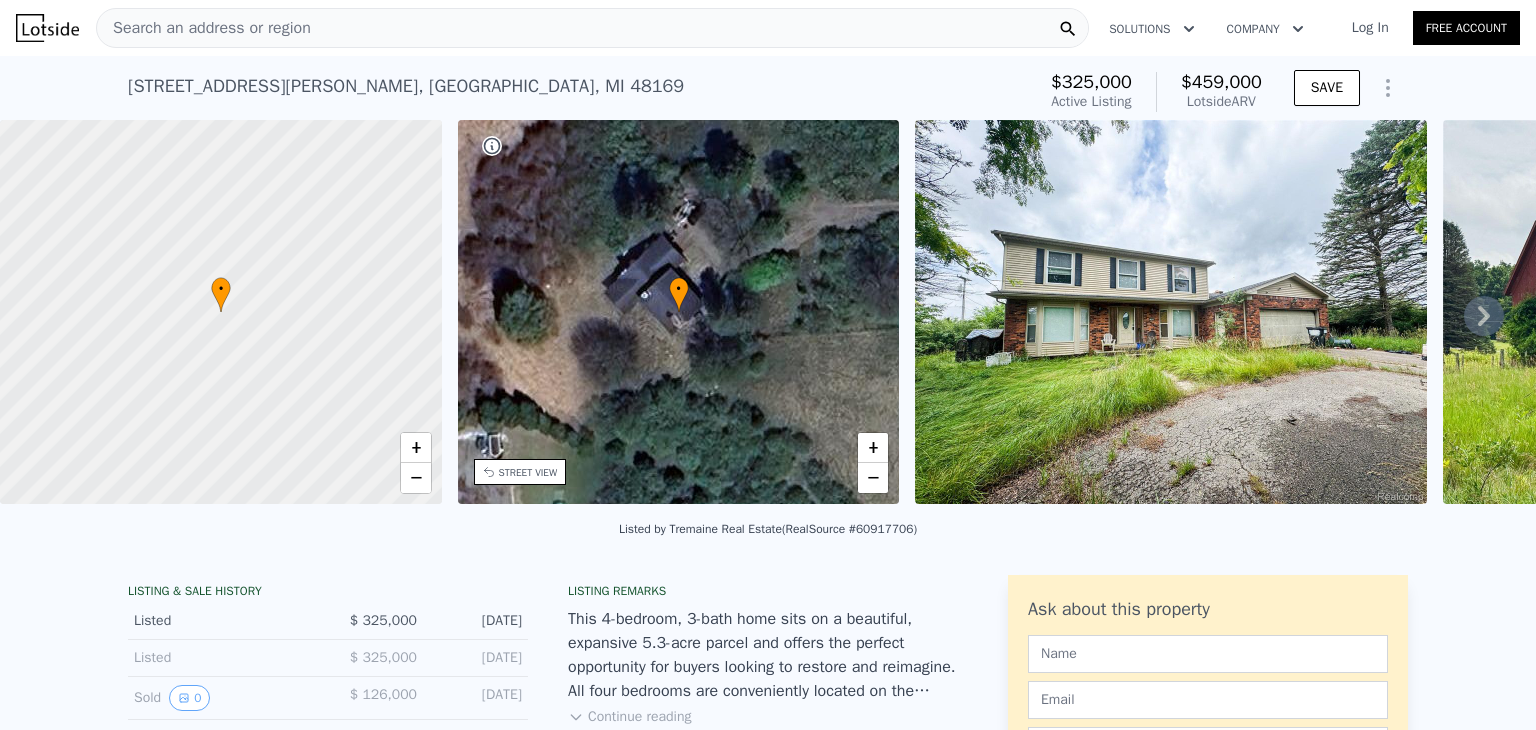 click on "Search an address or region" at bounding box center (592, 28) 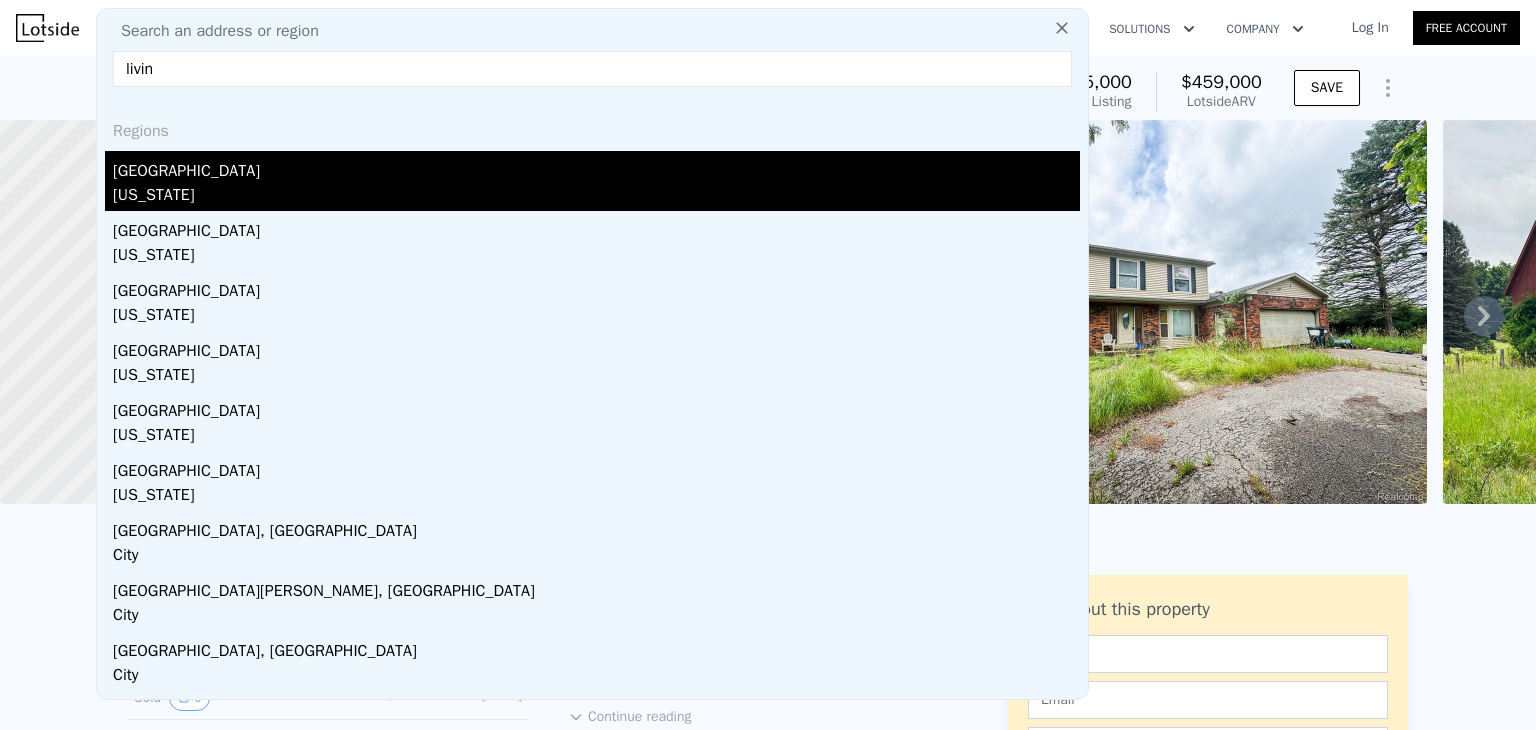type on "livin" 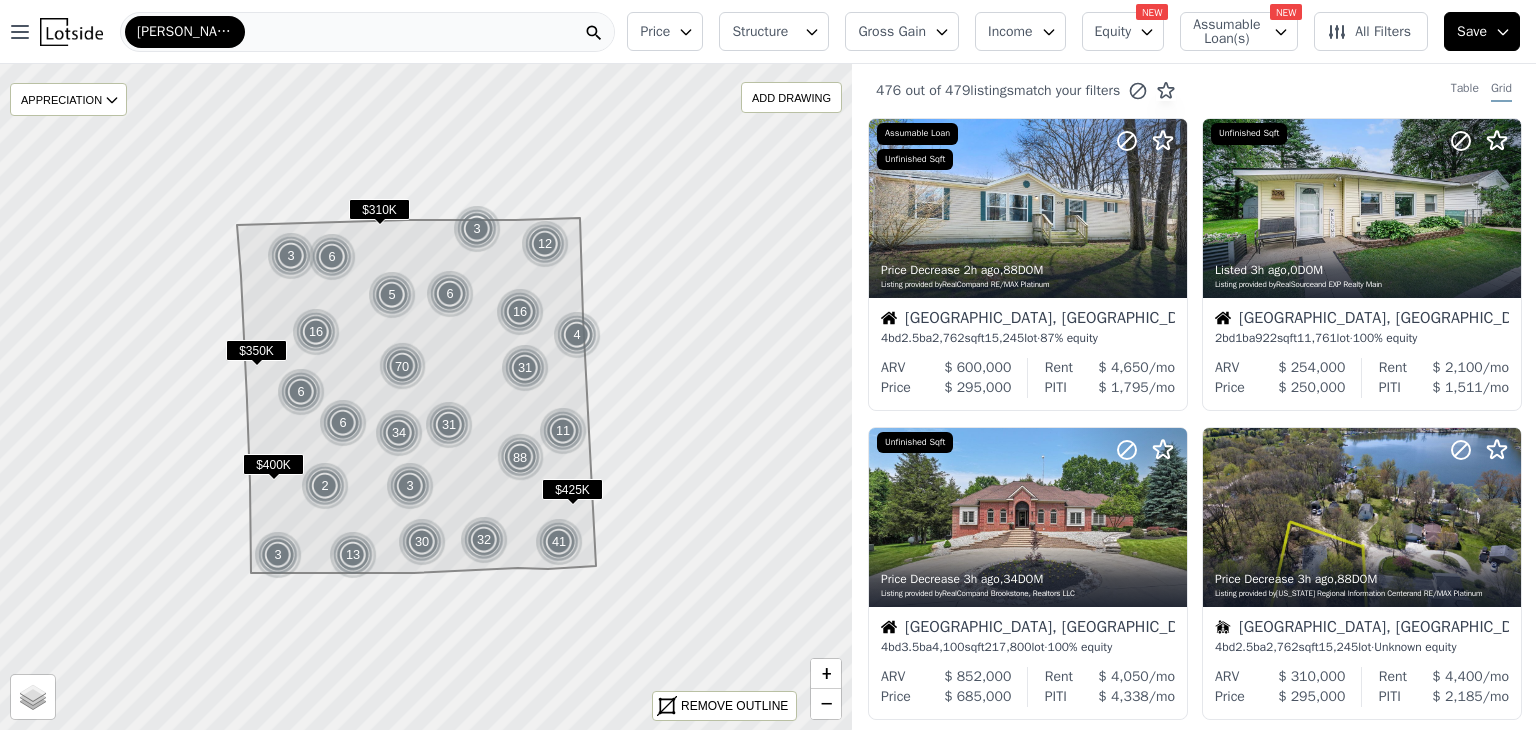 click on "Gross Gain" at bounding box center (892, 32) 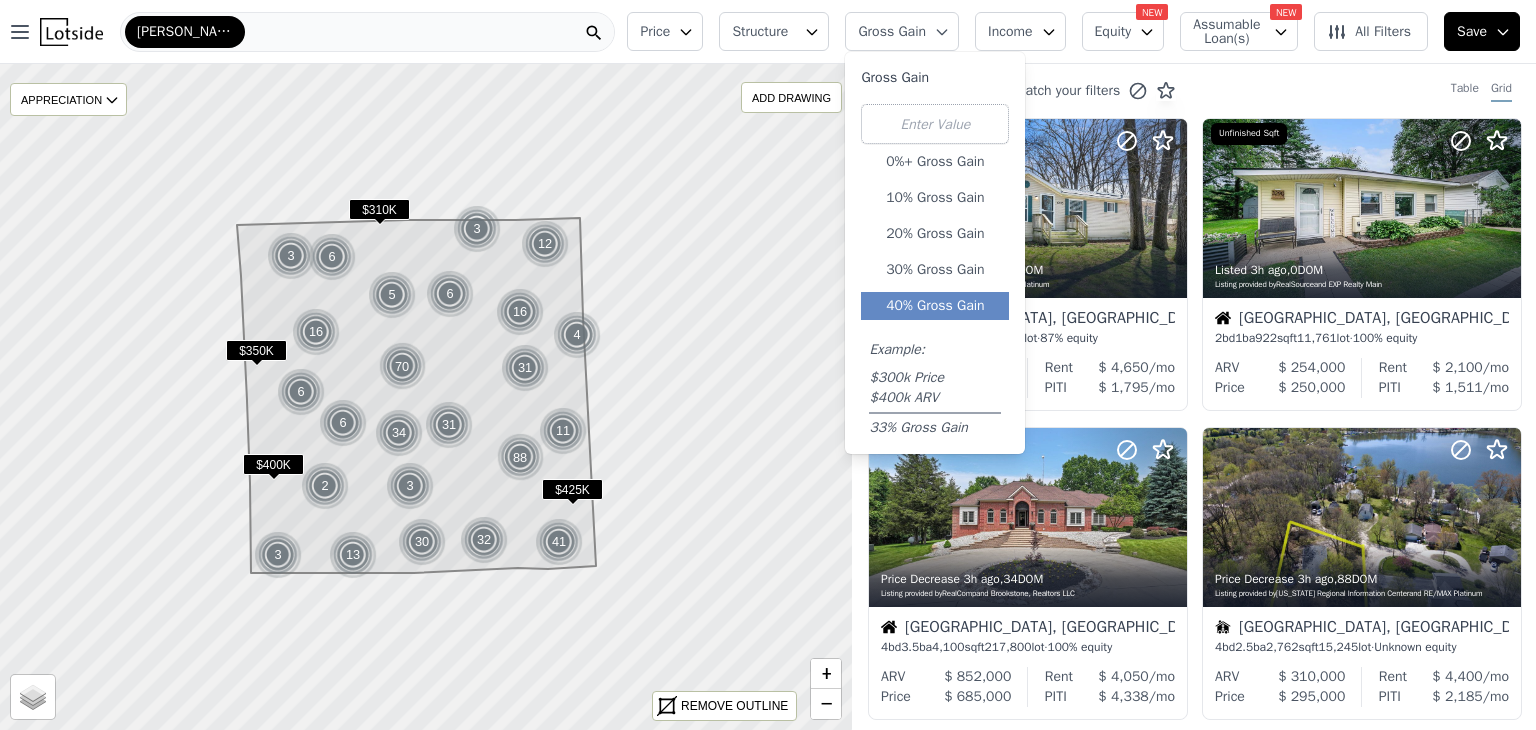 click on "40% Gross Gain" at bounding box center (935, 306) 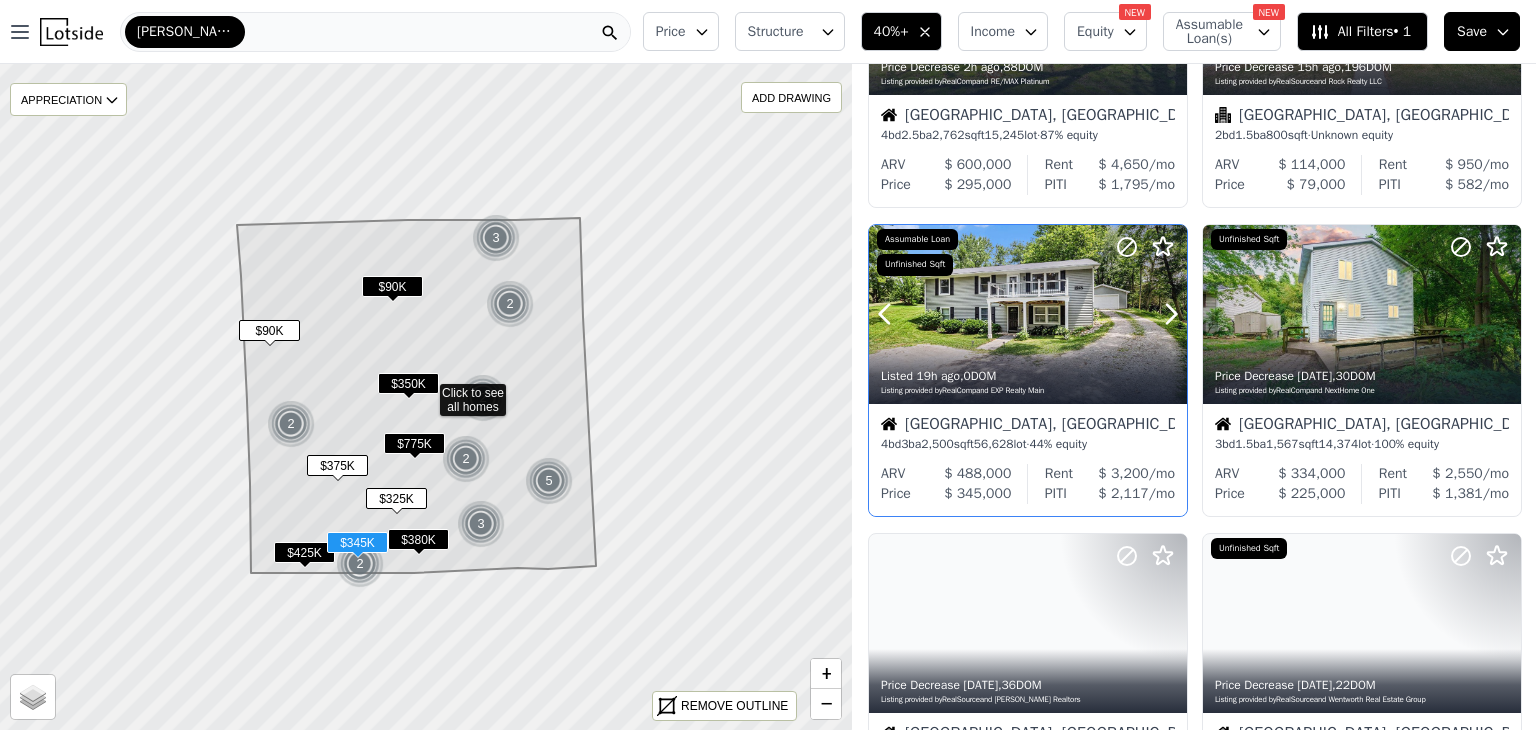 scroll, scrollTop: 204, scrollLeft: 0, axis: vertical 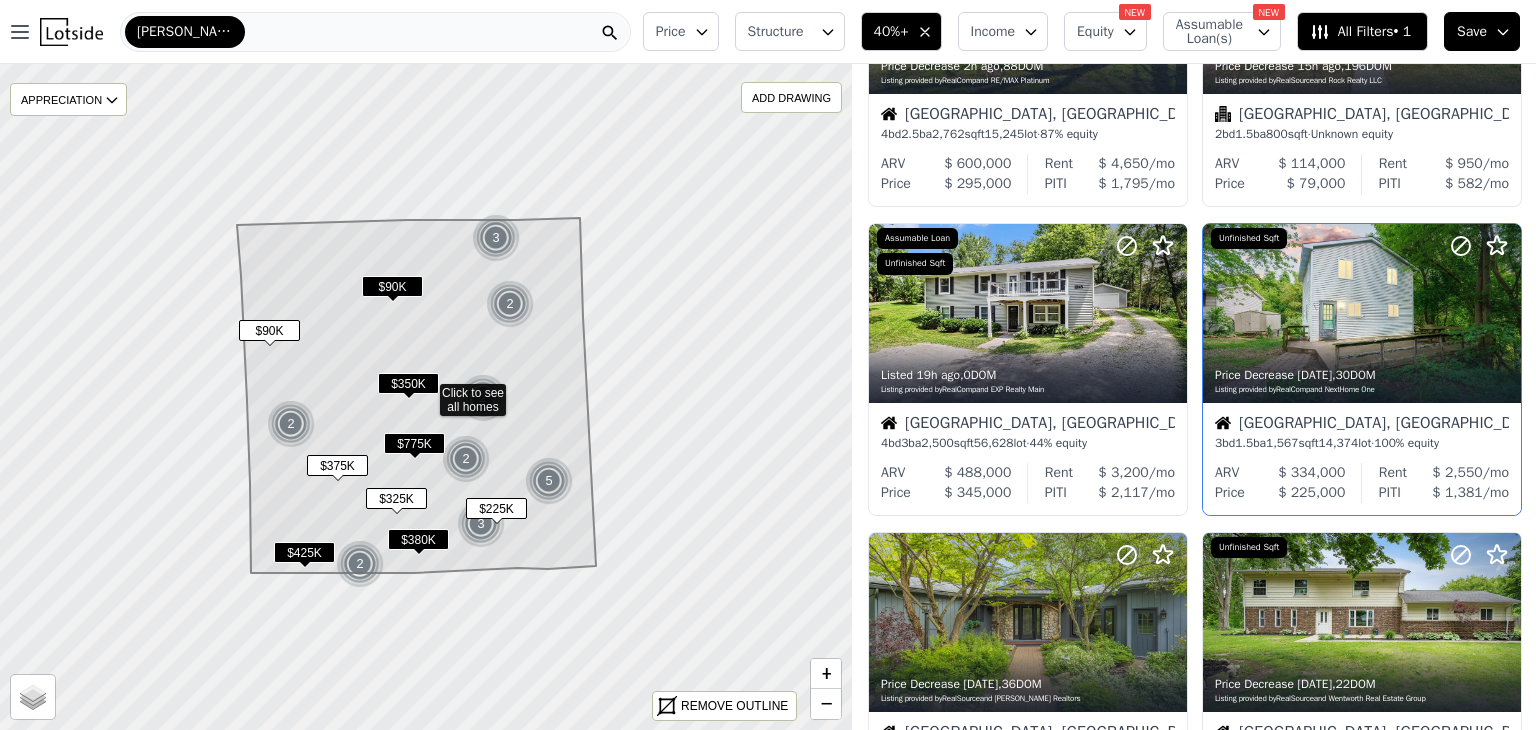click on "$ 334,000" at bounding box center [1311, 472] 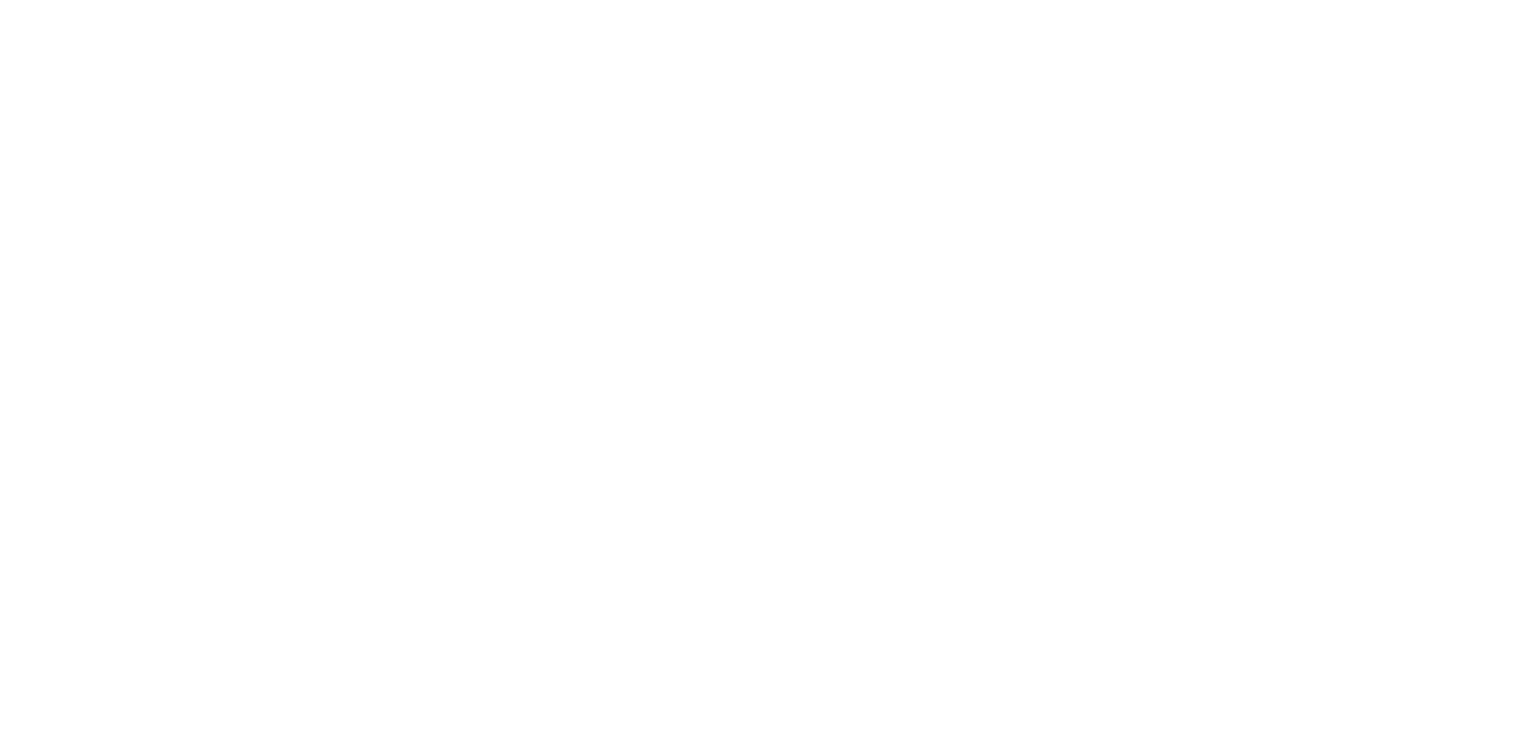 scroll, scrollTop: 0, scrollLeft: 0, axis: both 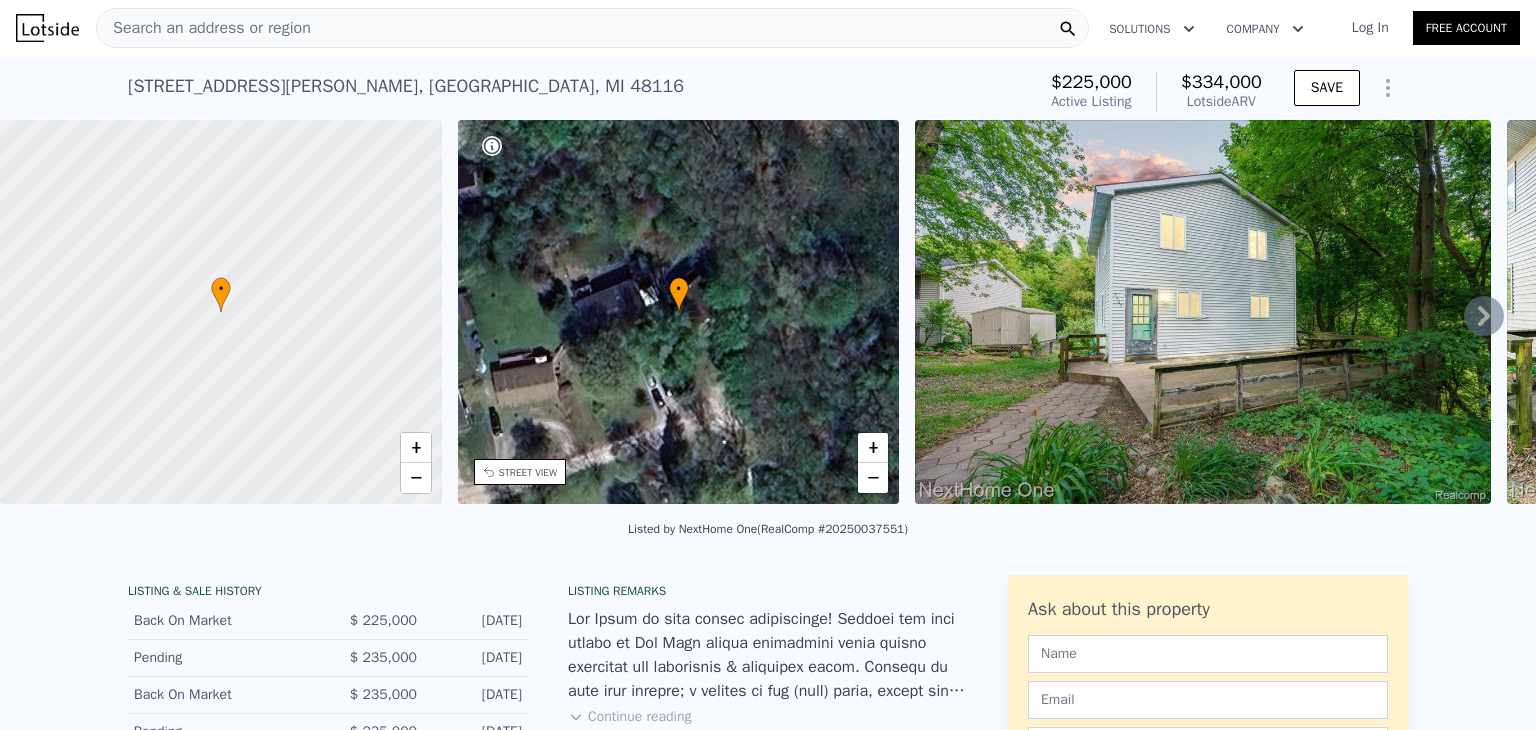 click 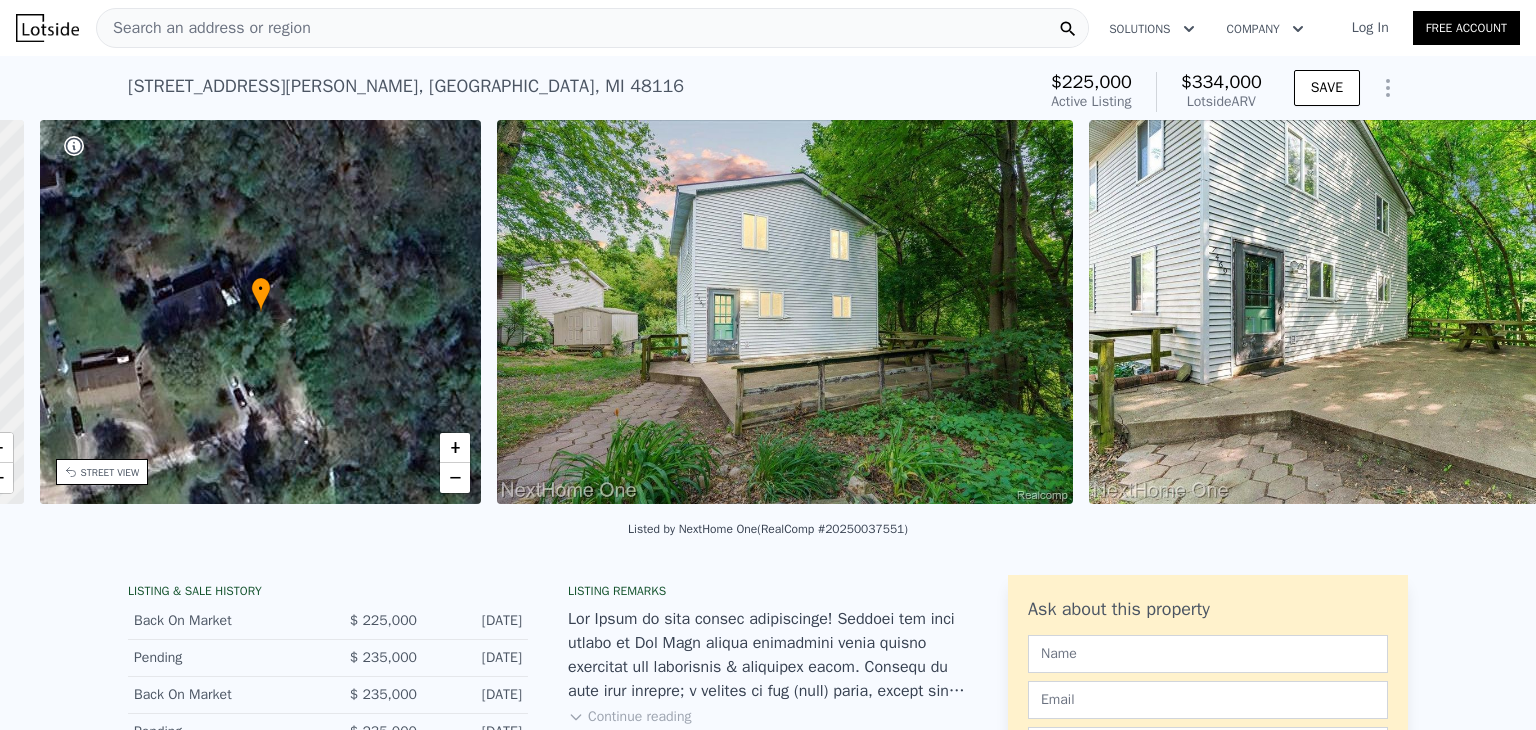 scroll, scrollTop: 0, scrollLeft: 465, axis: horizontal 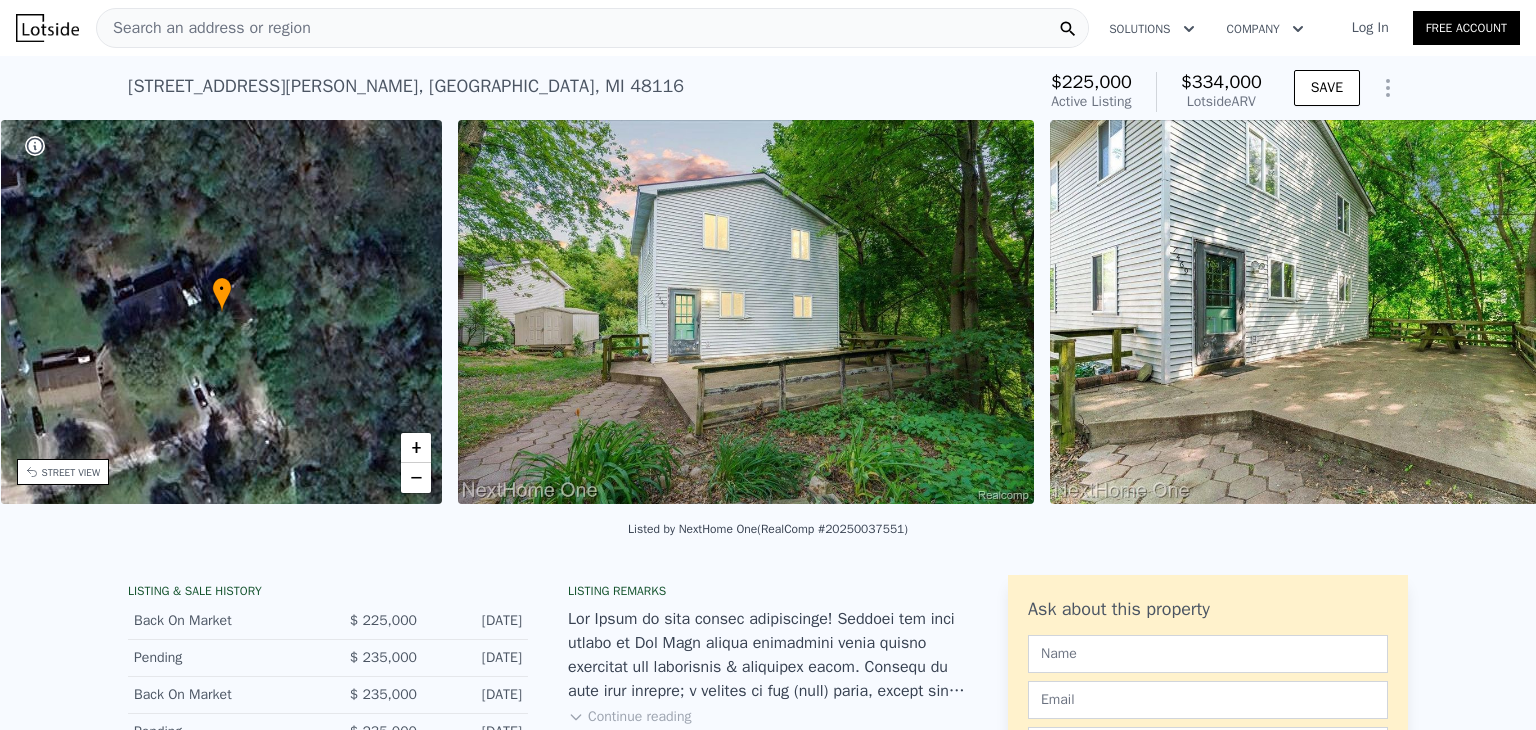 click on "•
+ −
•
+ − STREET VIEW Loading...   SATELLITE VIEW" at bounding box center [768, 315] 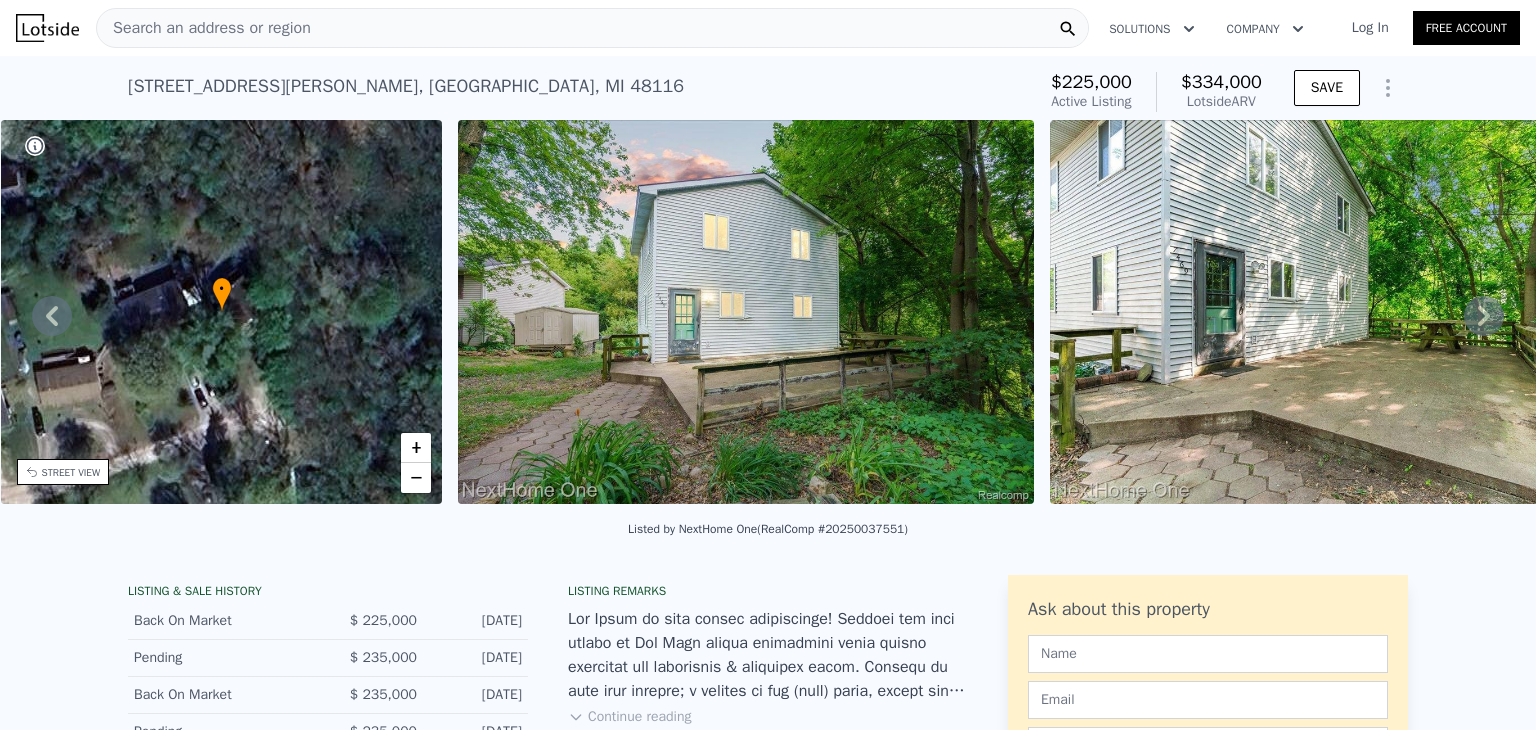 click 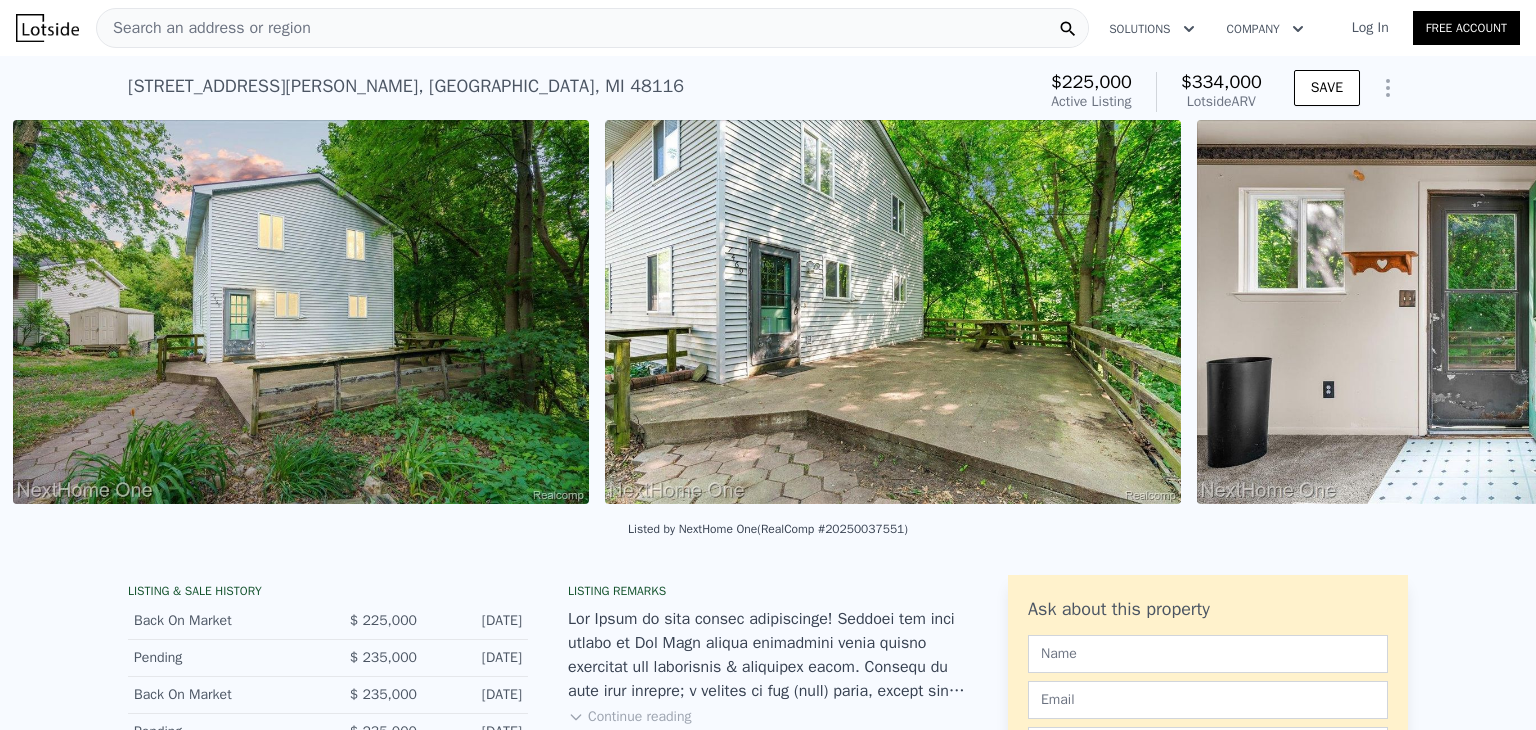 scroll, scrollTop: 0, scrollLeft: 915, axis: horizontal 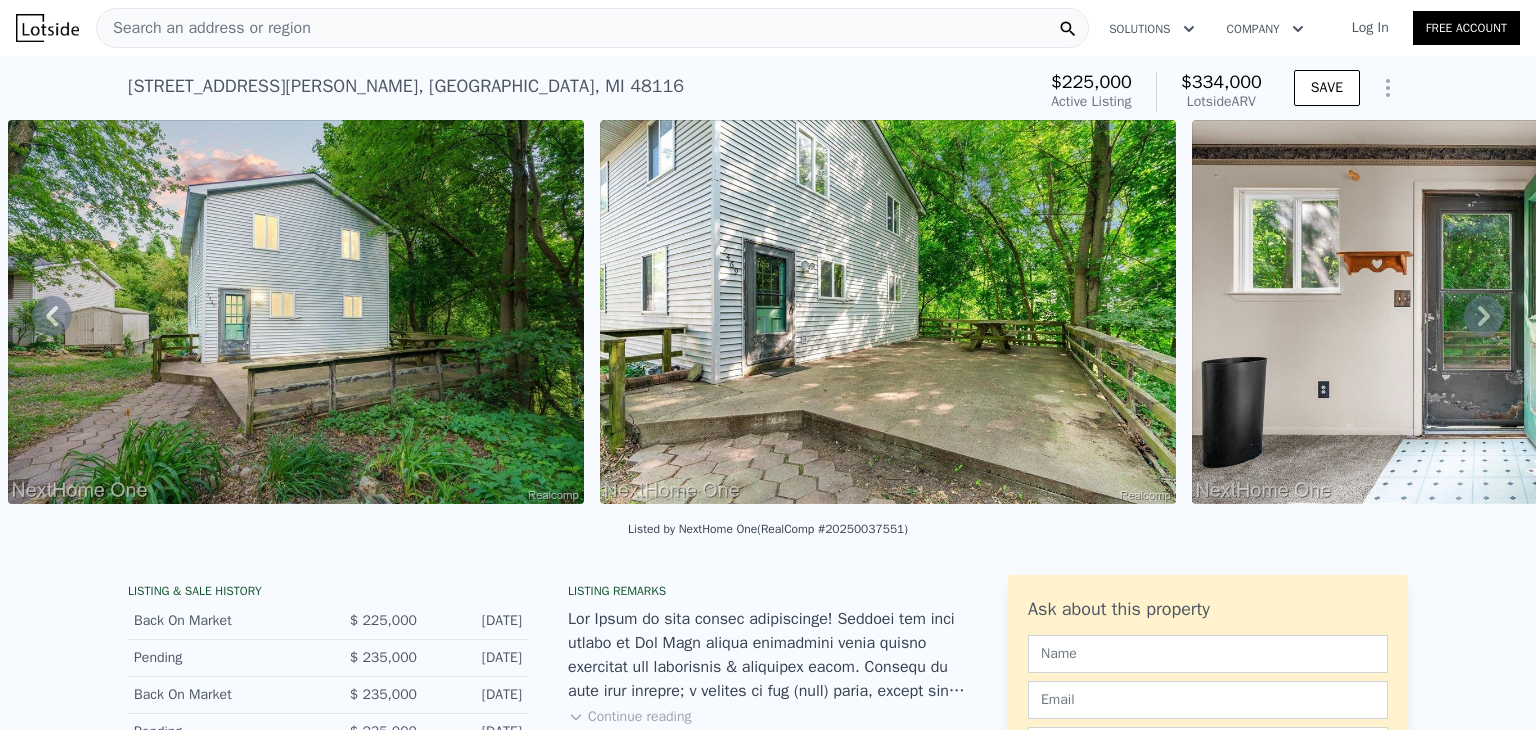 click 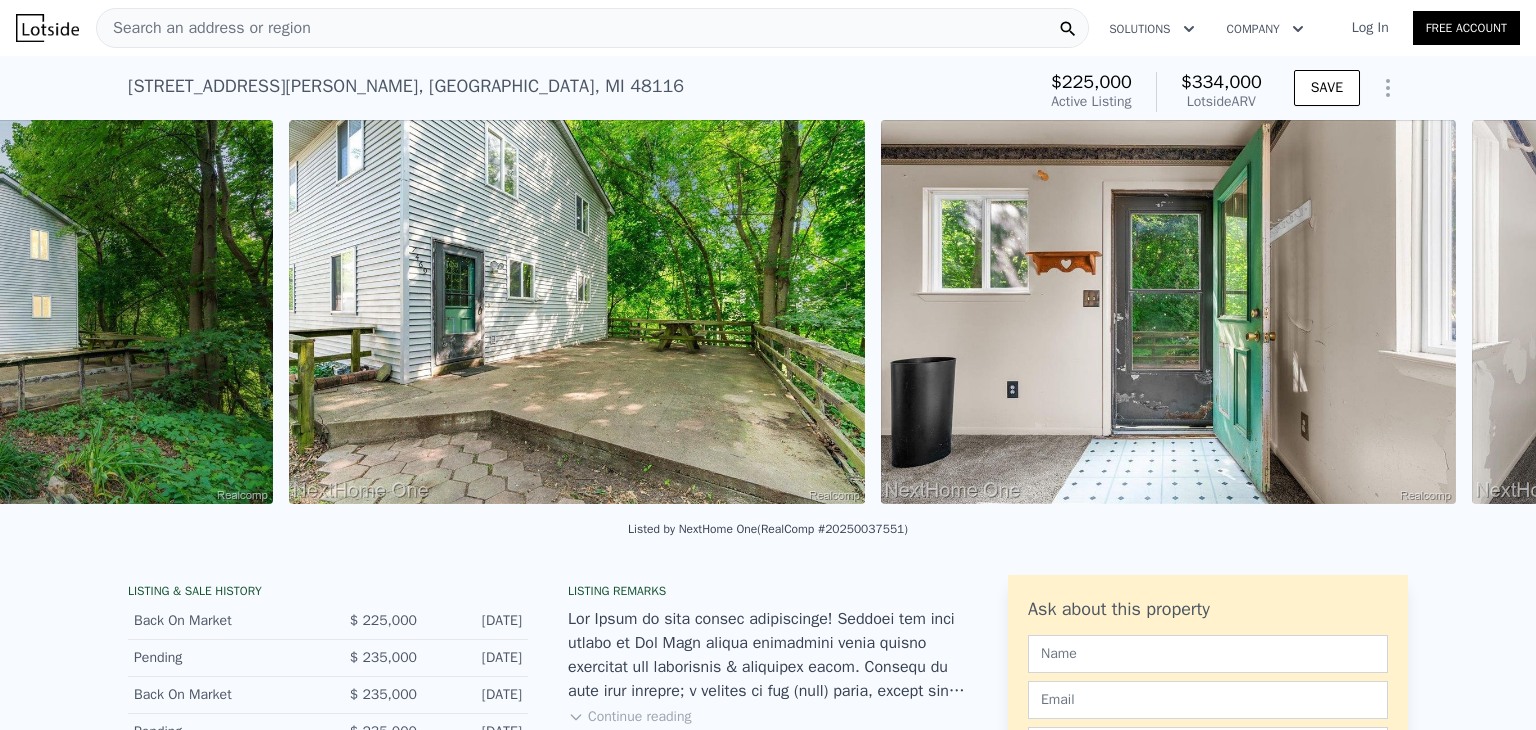 scroll, scrollTop: 0, scrollLeft: 1507, axis: horizontal 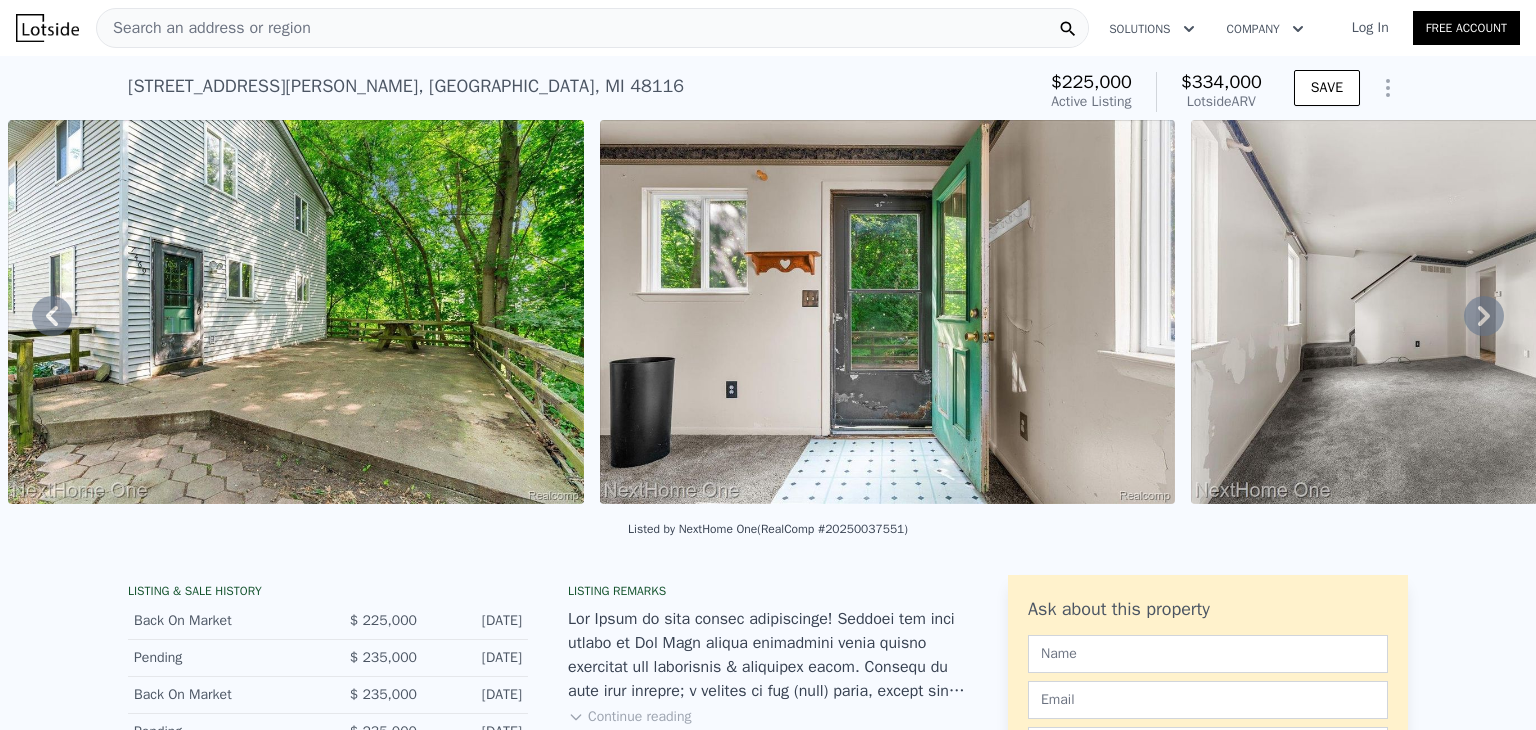 click 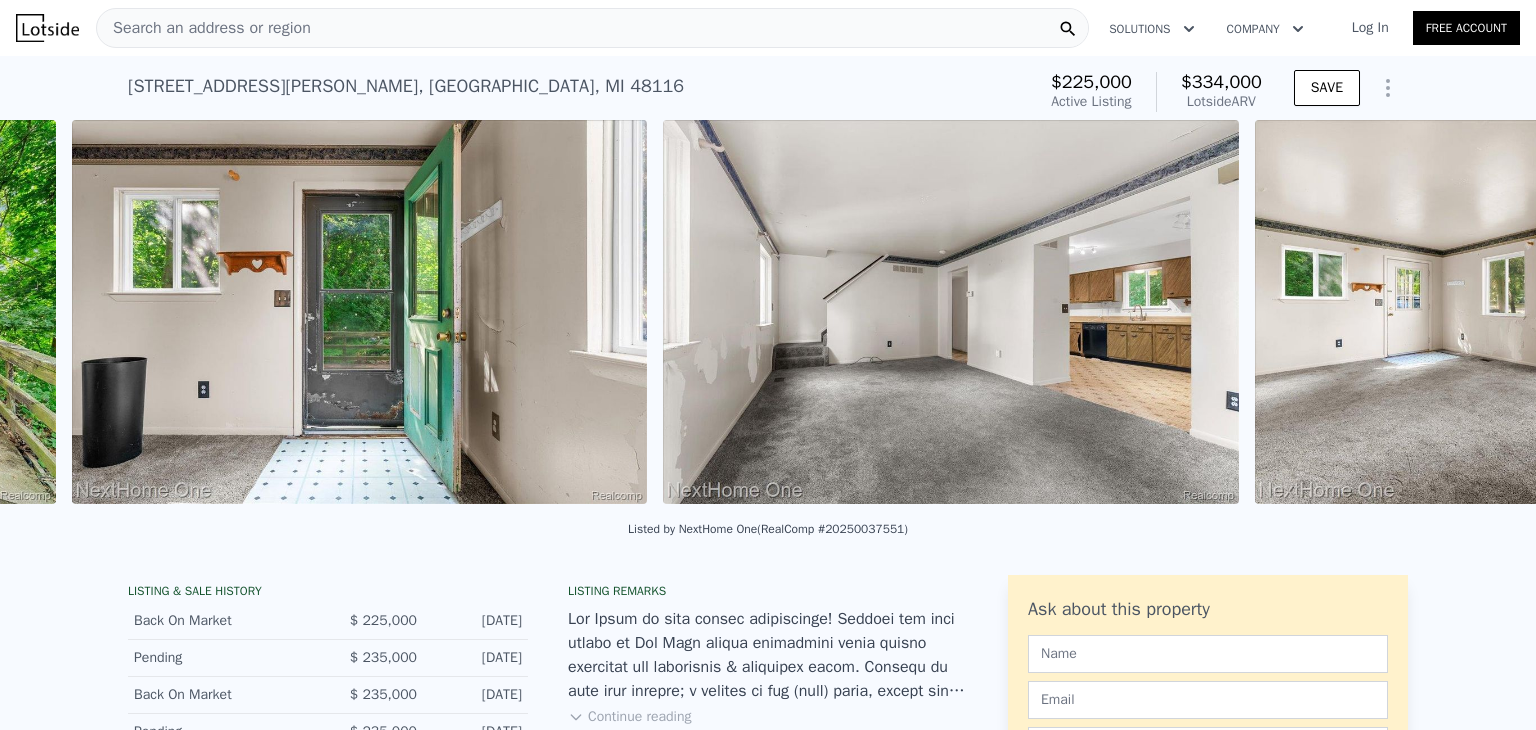 scroll, scrollTop: 0, scrollLeft: 2098, axis: horizontal 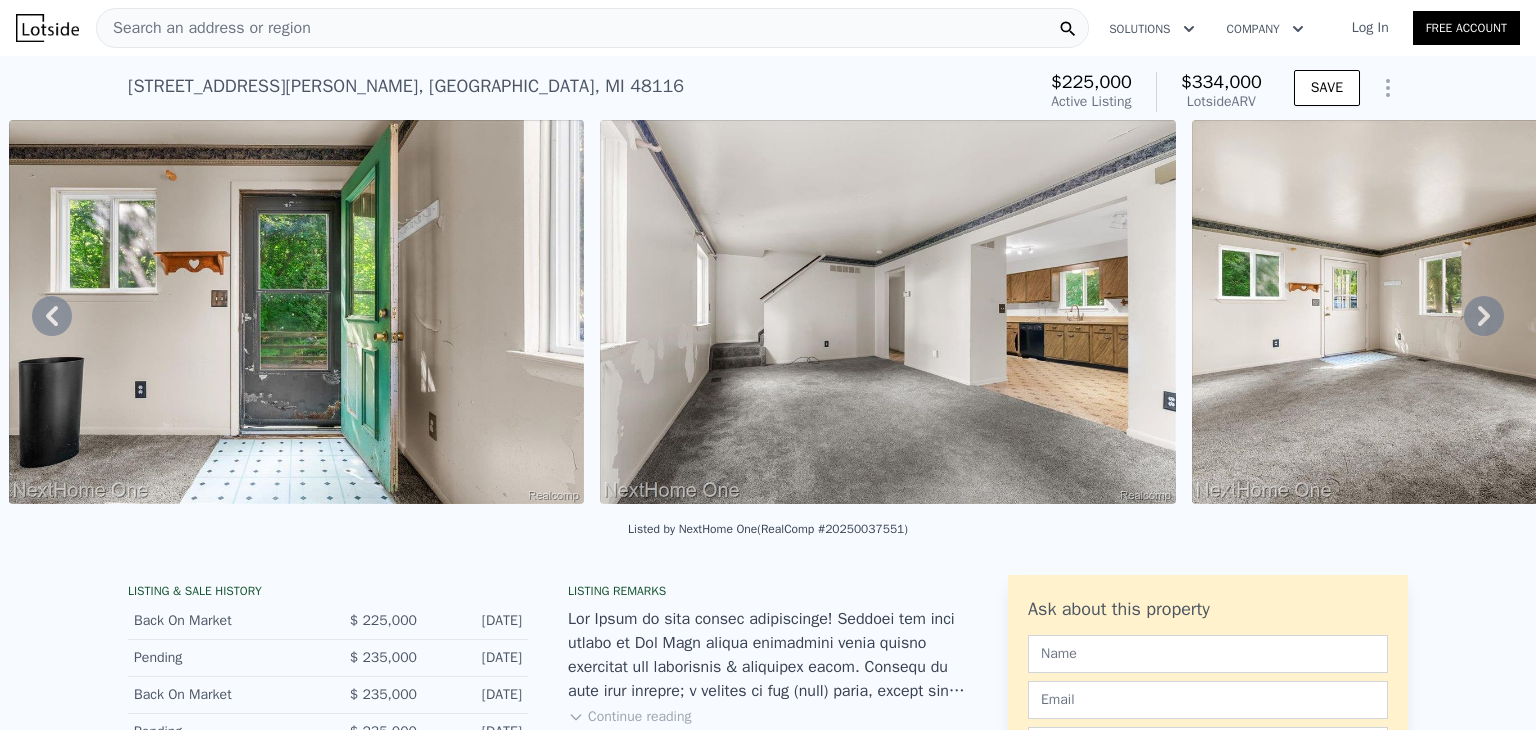 click 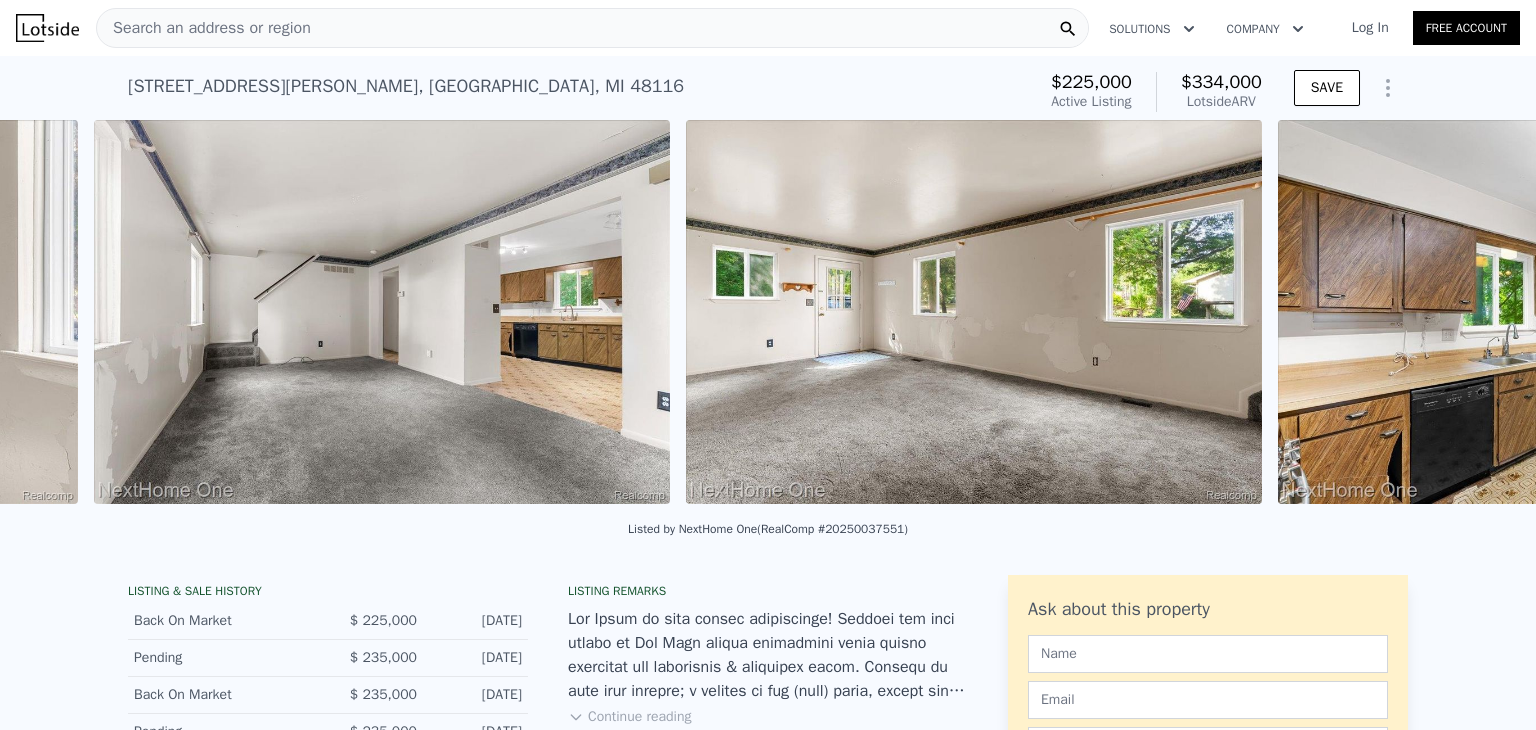 scroll, scrollTop: 0, scrollLeft: 2690, axis: horizontal 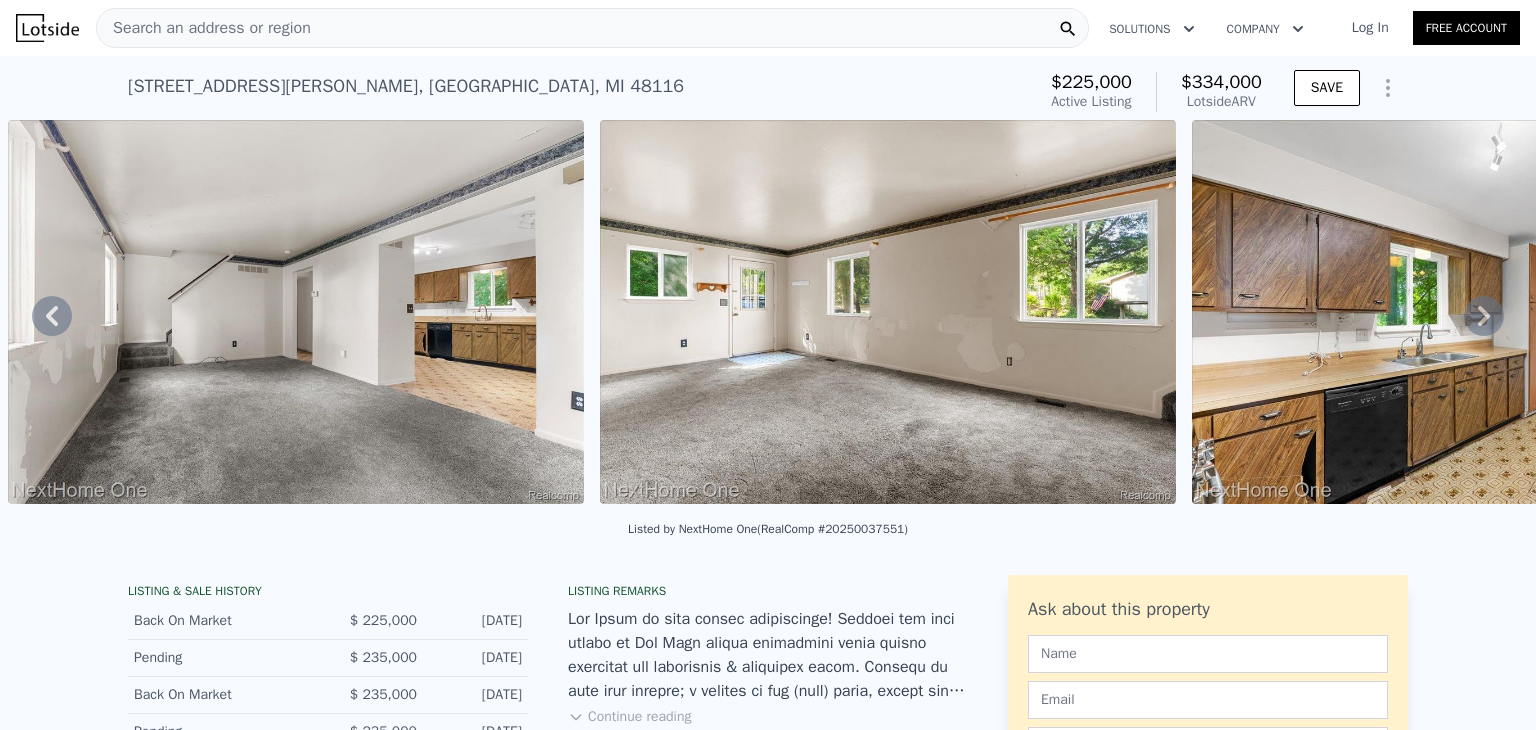 click 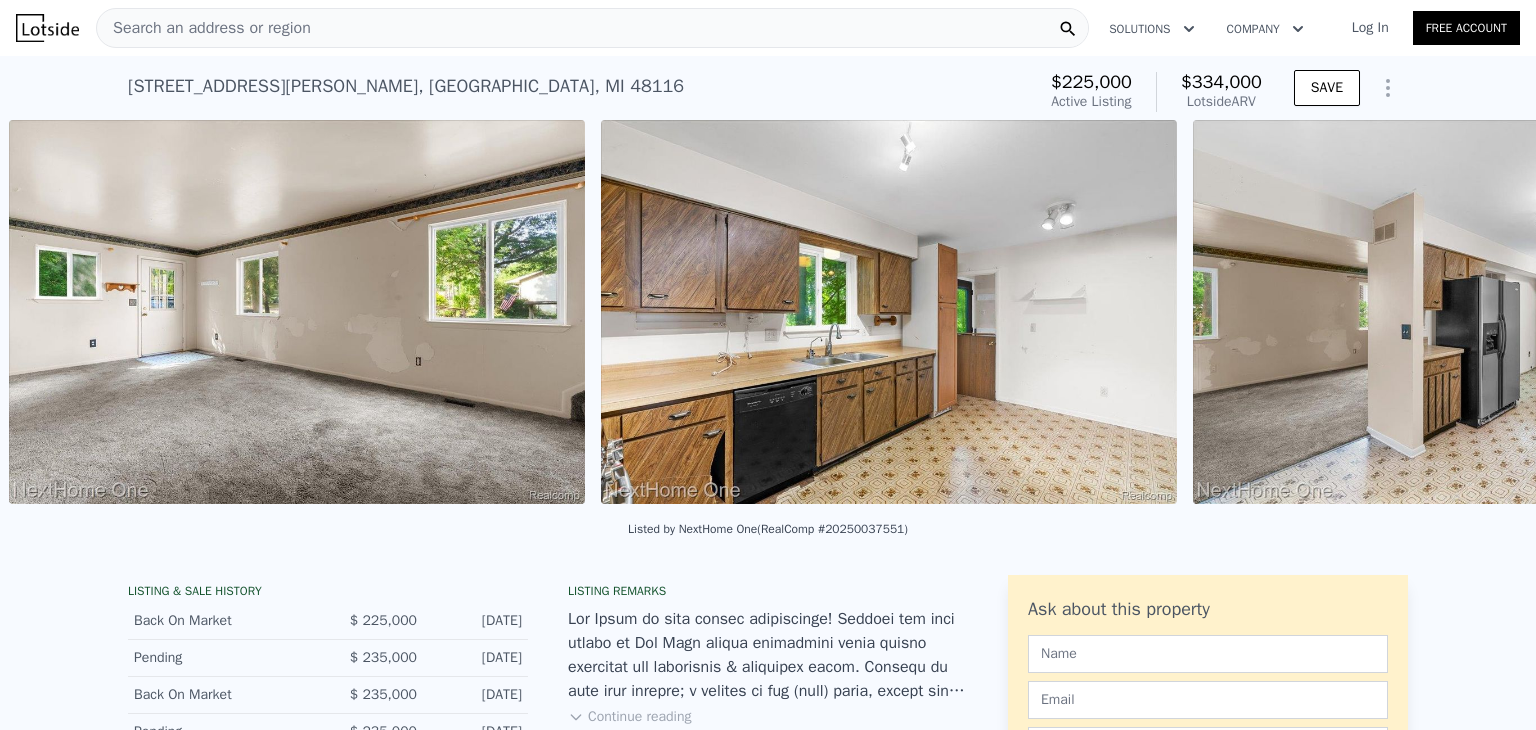 scroll, scrollTop: 0, scrollLeft: 3282, axis: horizontal 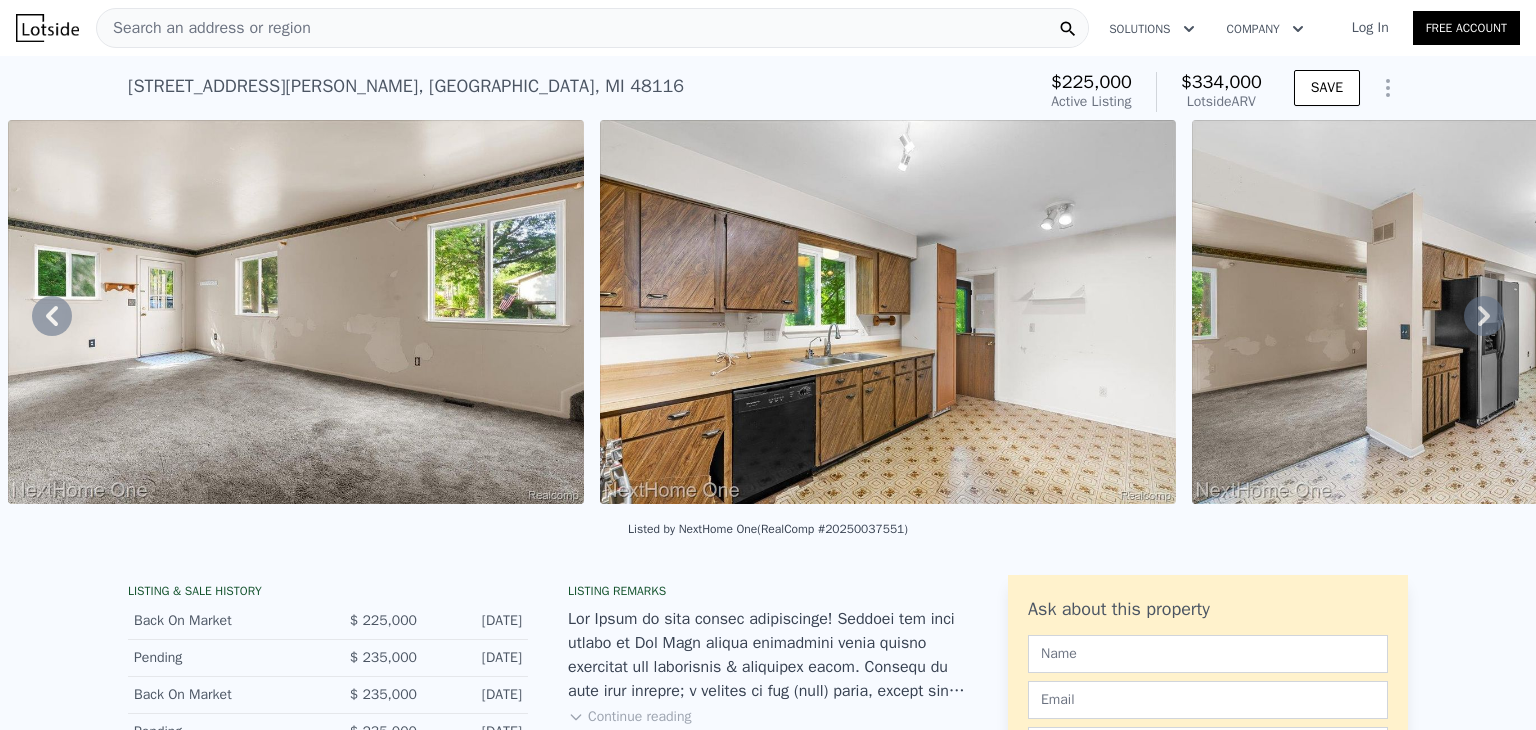 click 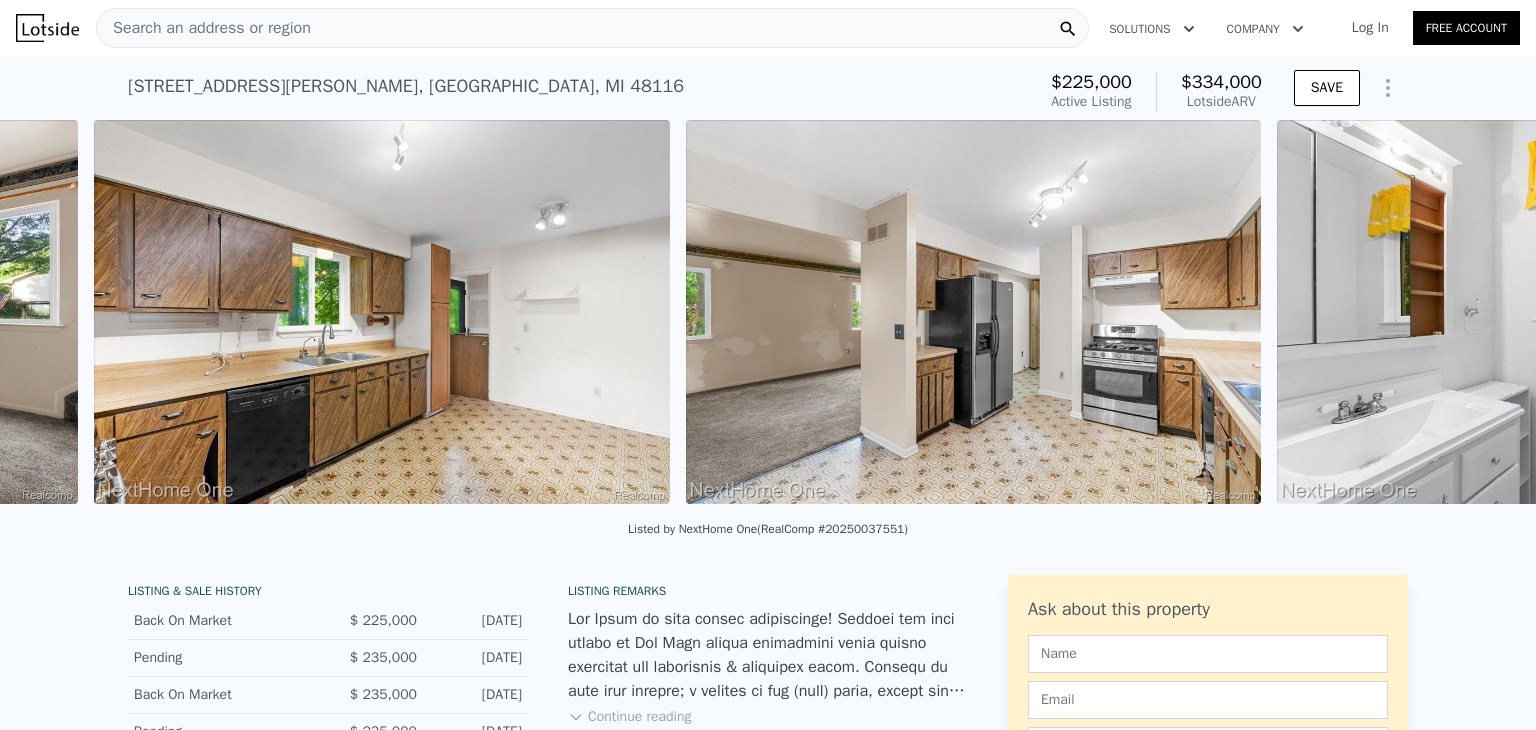 scroll, scrollTop: 0, scrollLeft: 3873, axis: horizontal 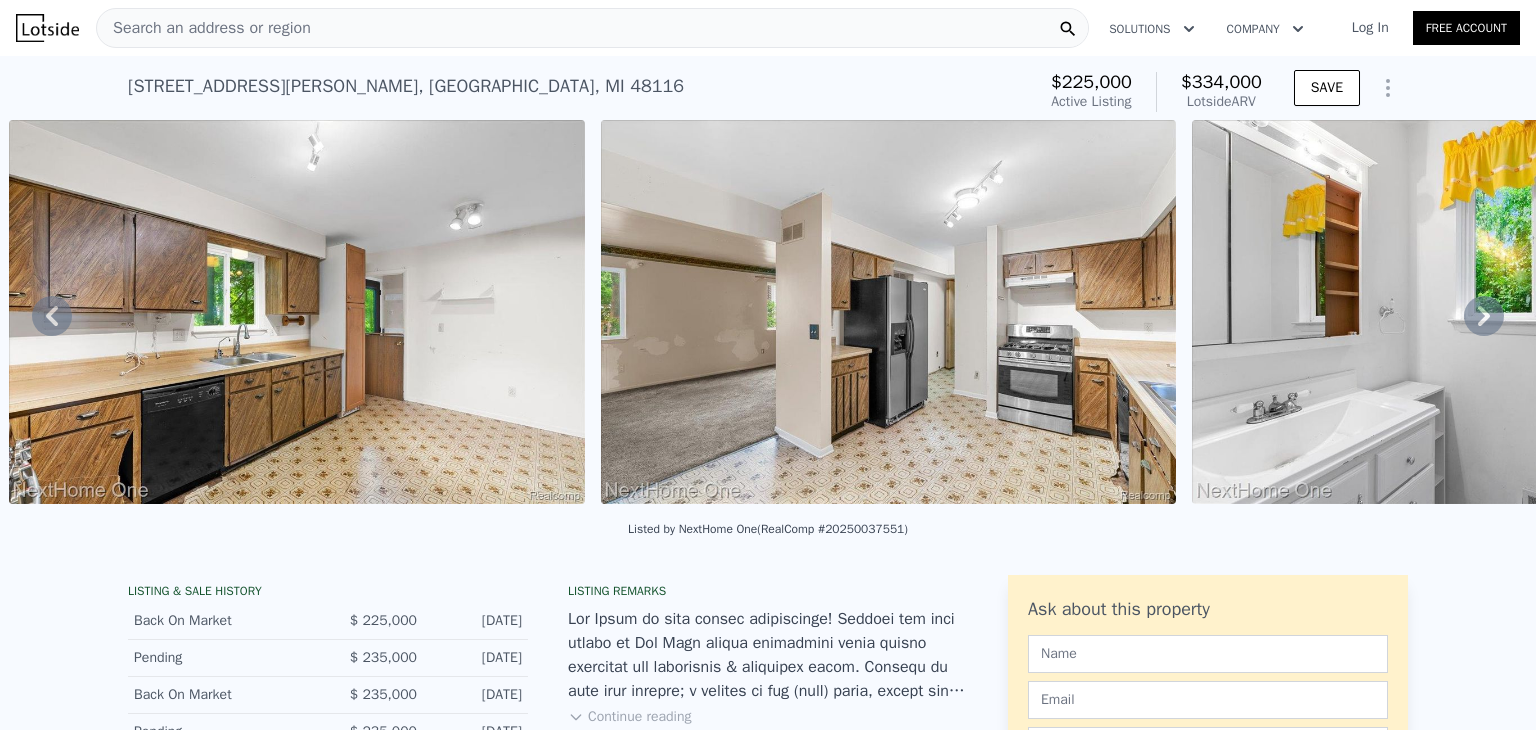 click 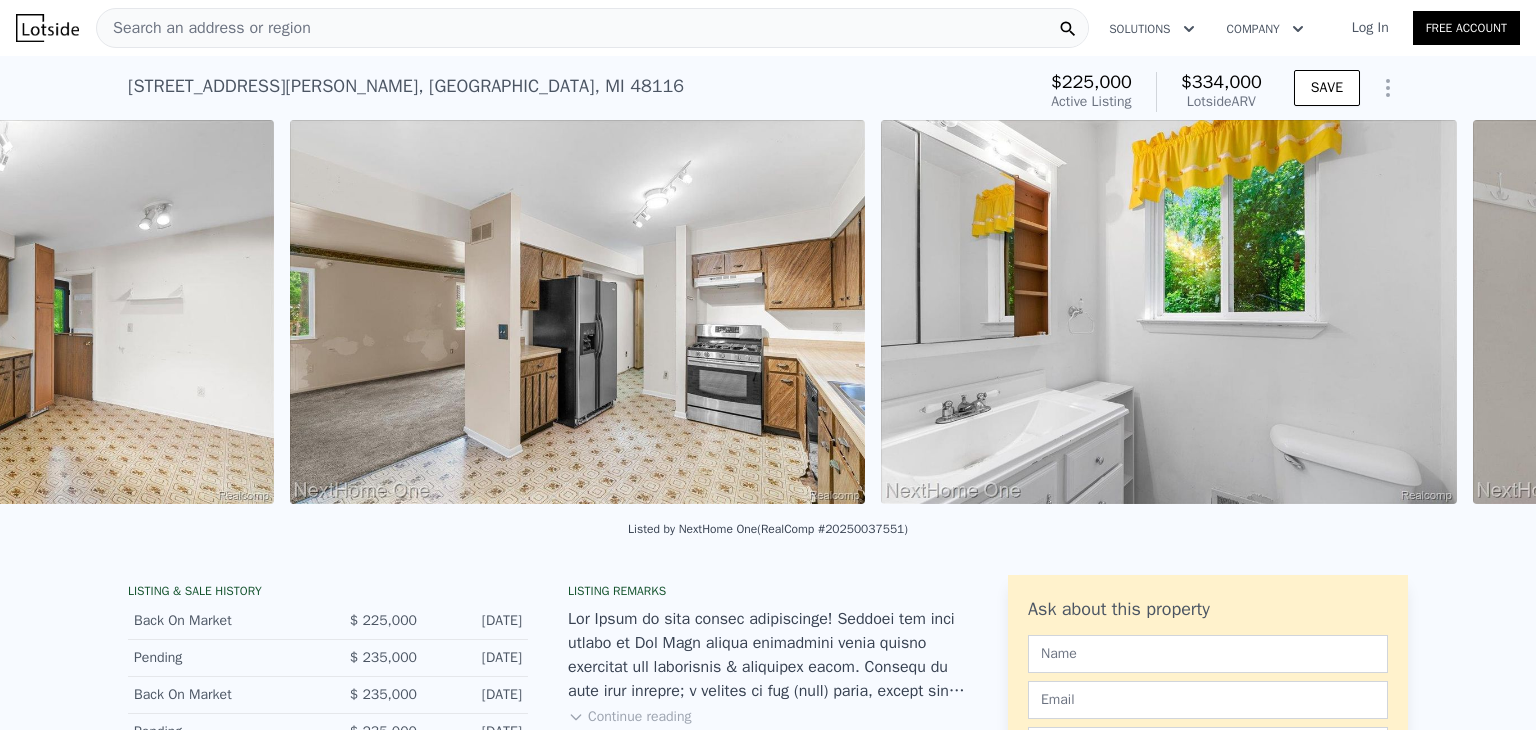 scroll, scrollTop: 0, scrollLeft: 4465, axis: horizontal 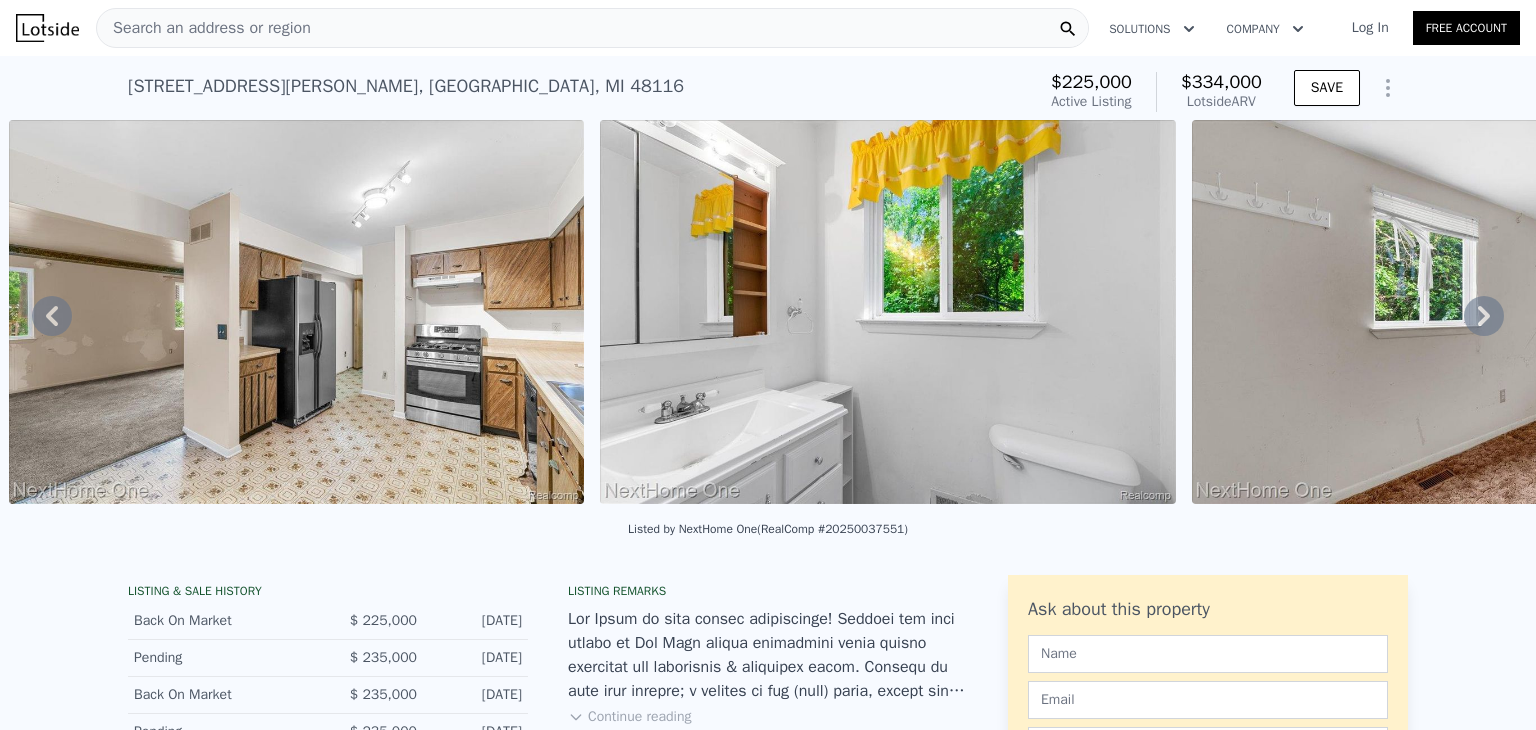 click 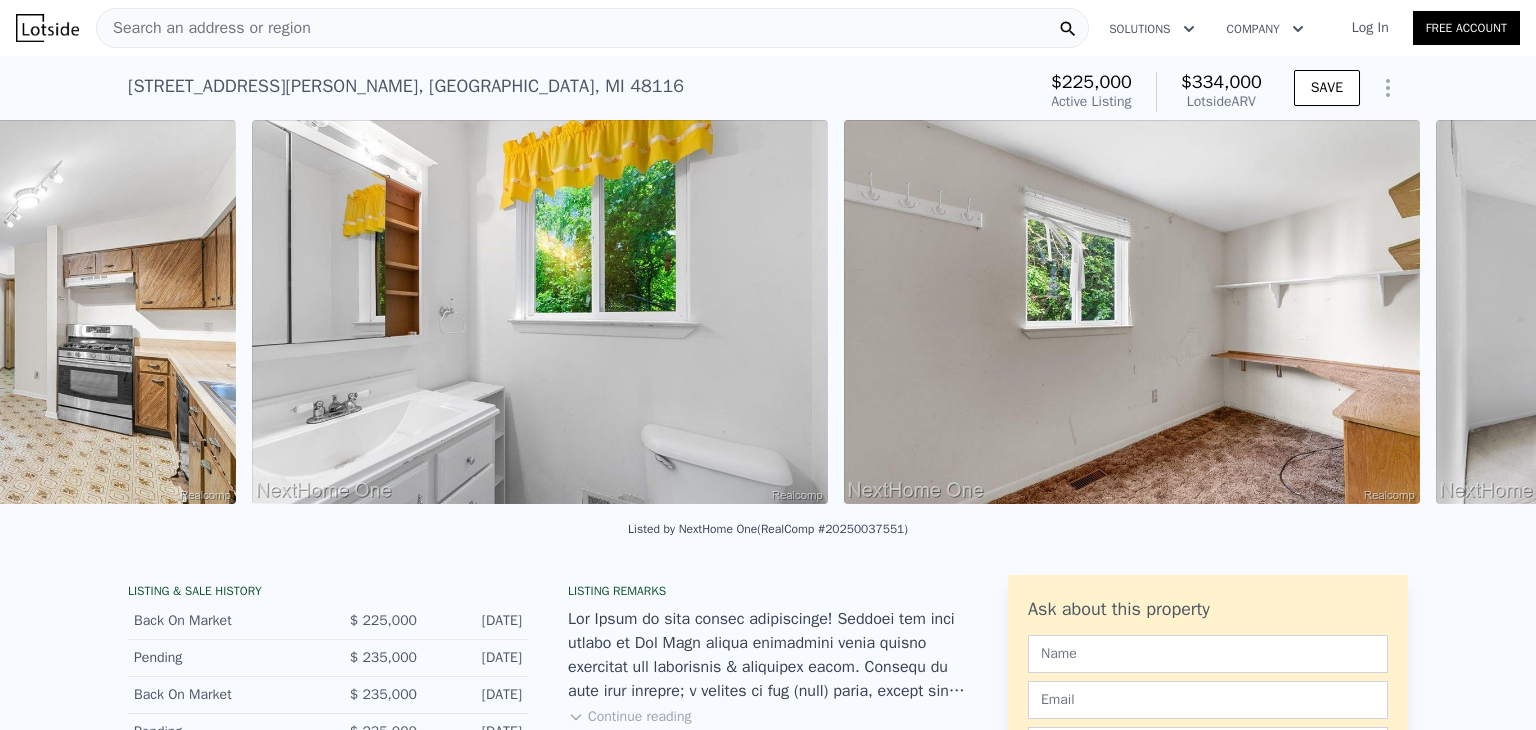 scroll, scrollTop: 0, scrollLeft: 5056, axis: horizontal 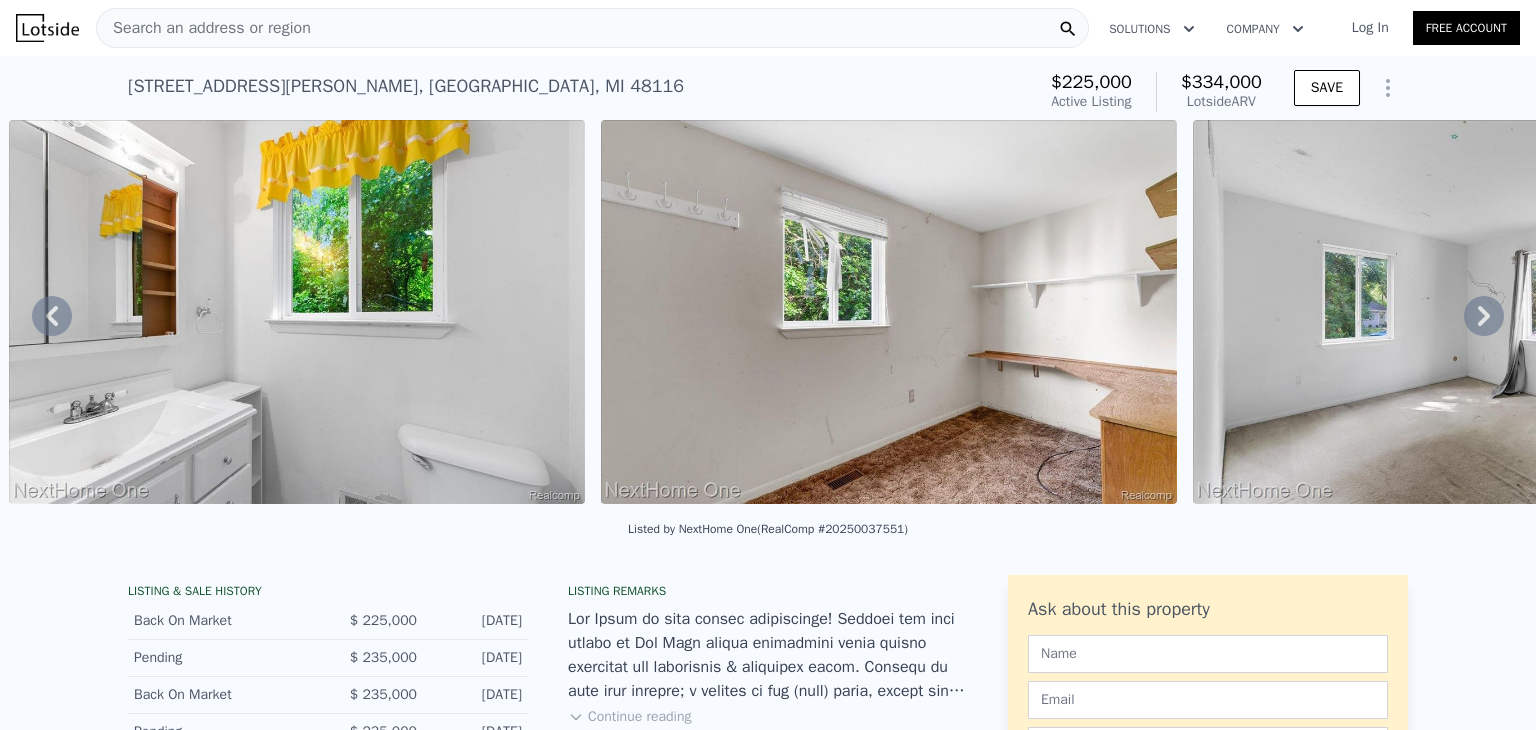 click 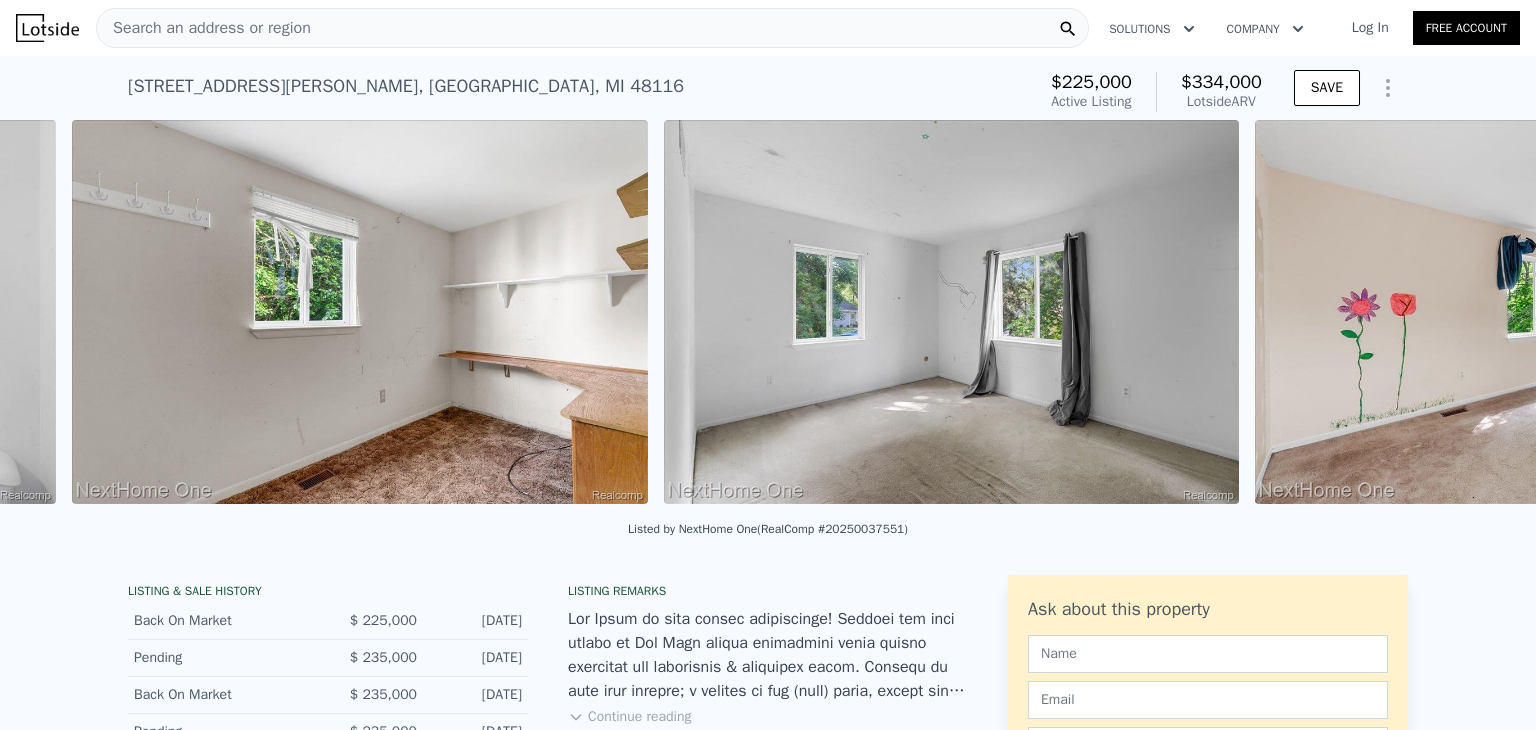 scroll, scrollTop: 0, scrollLeft: 5648, axis: horizontal 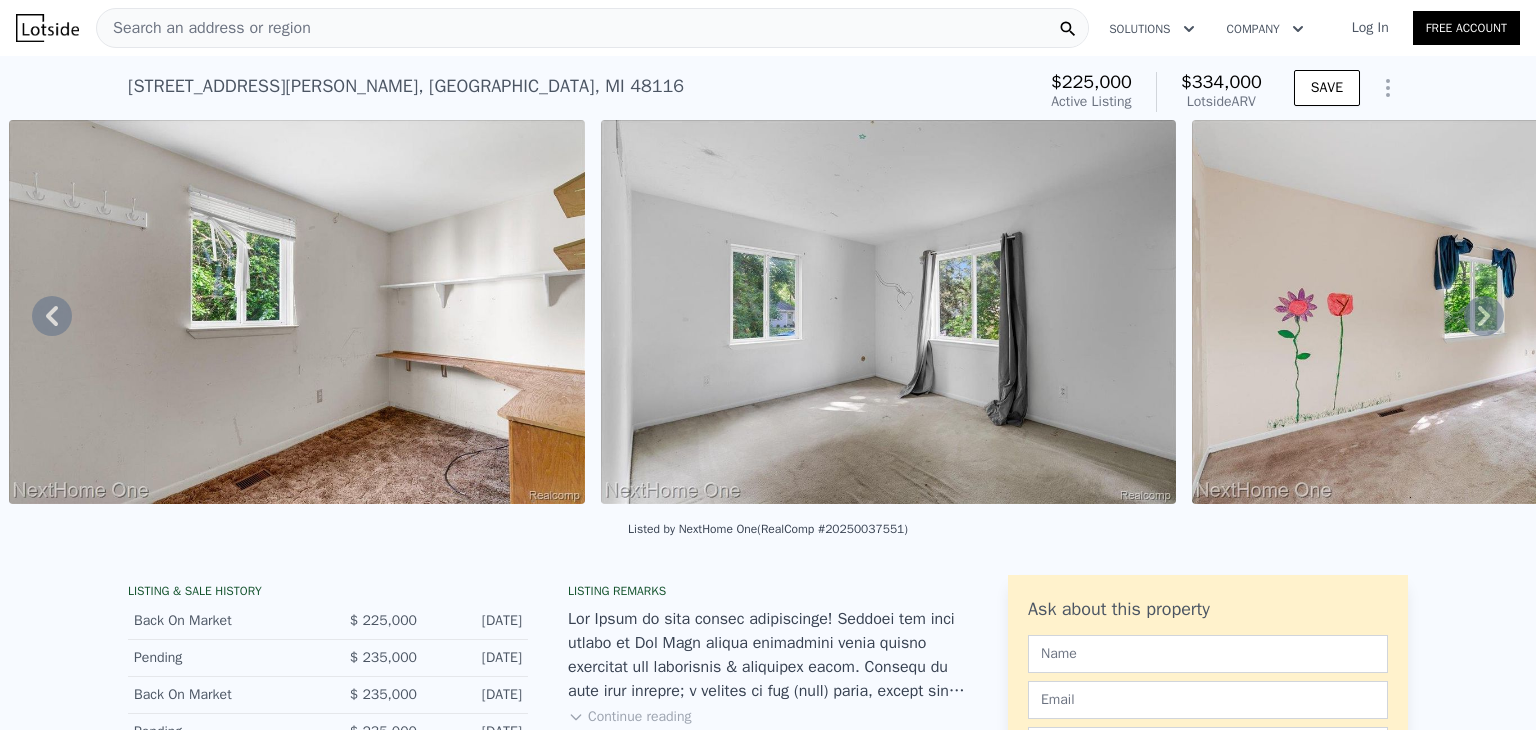 click 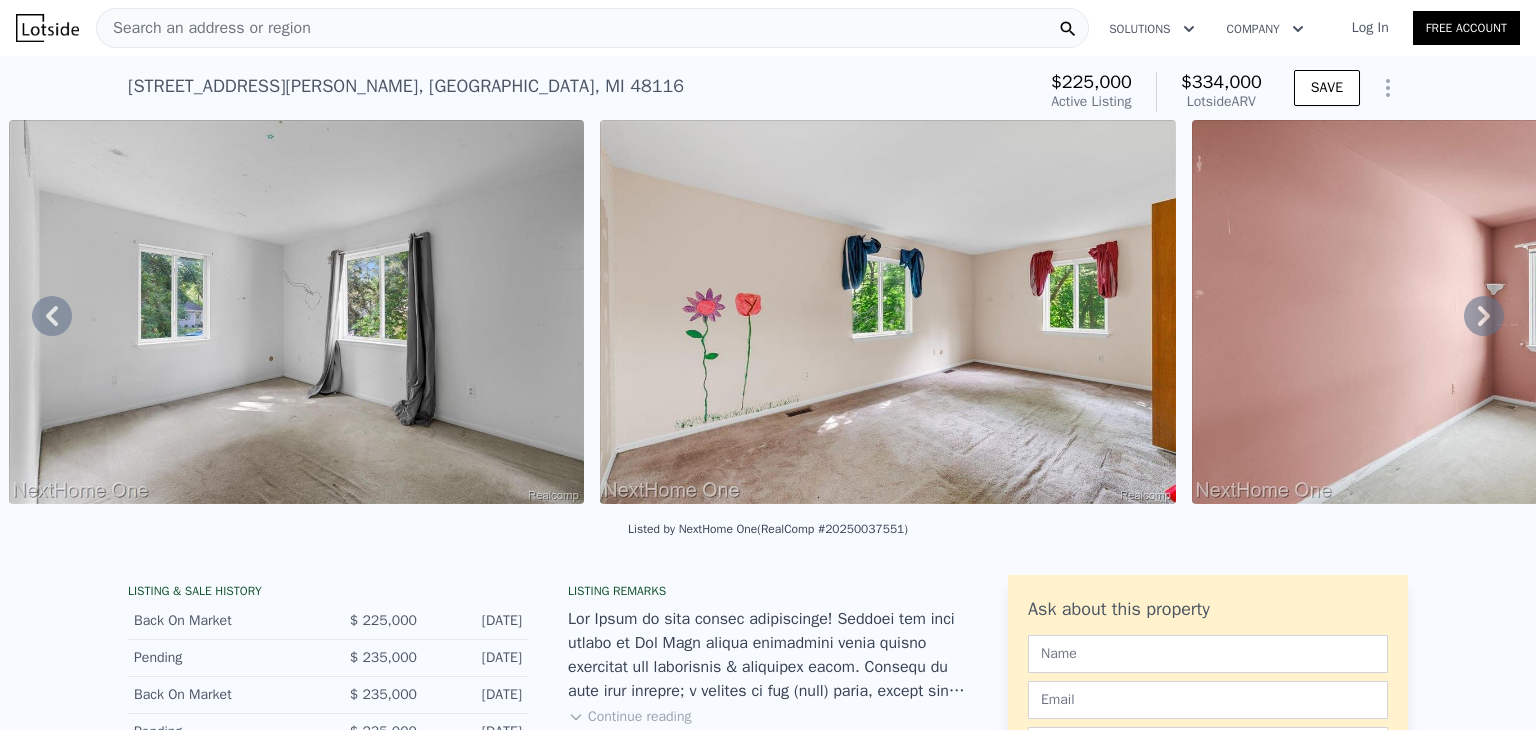 click 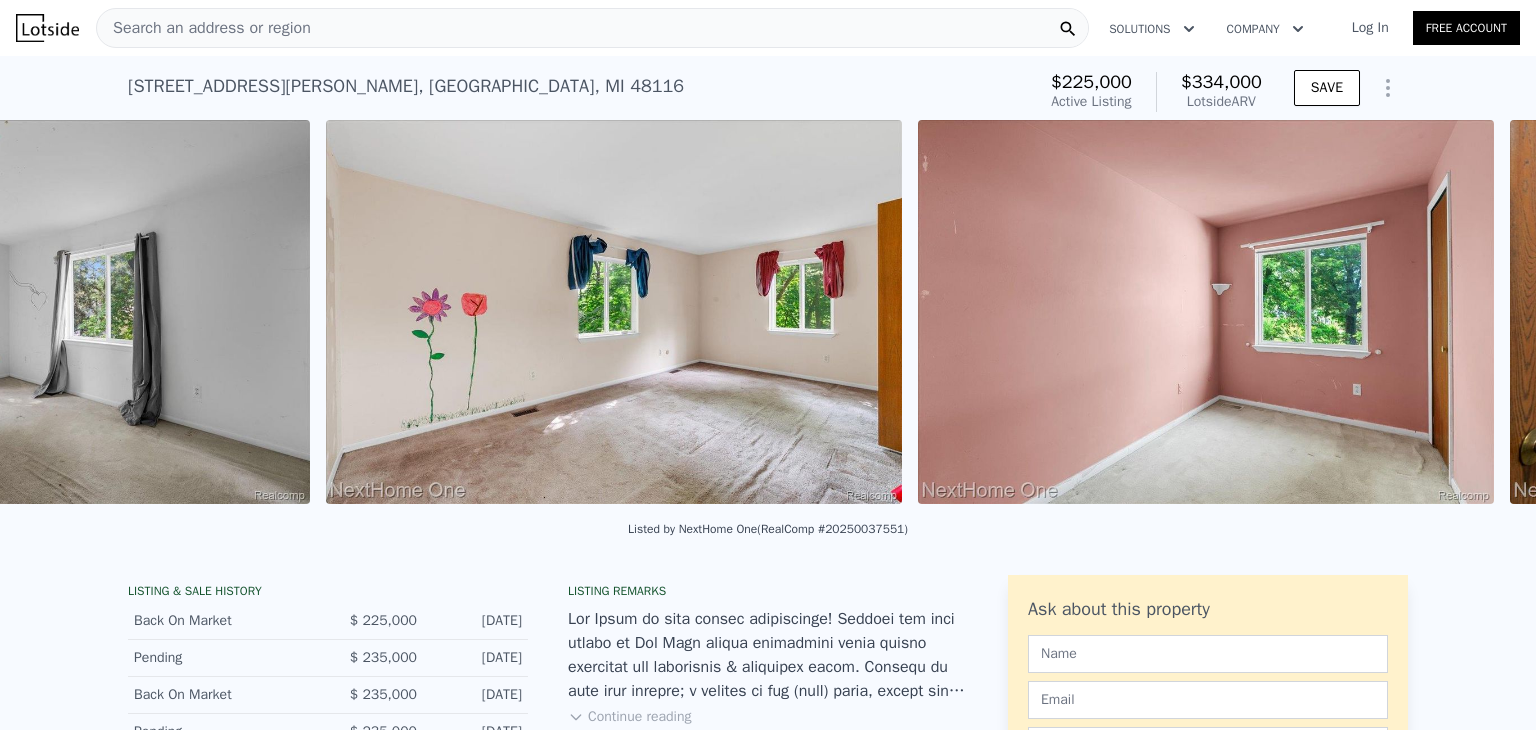 scroll, scrollTop: 0, scrollLeft: 6832, axis: horizontal 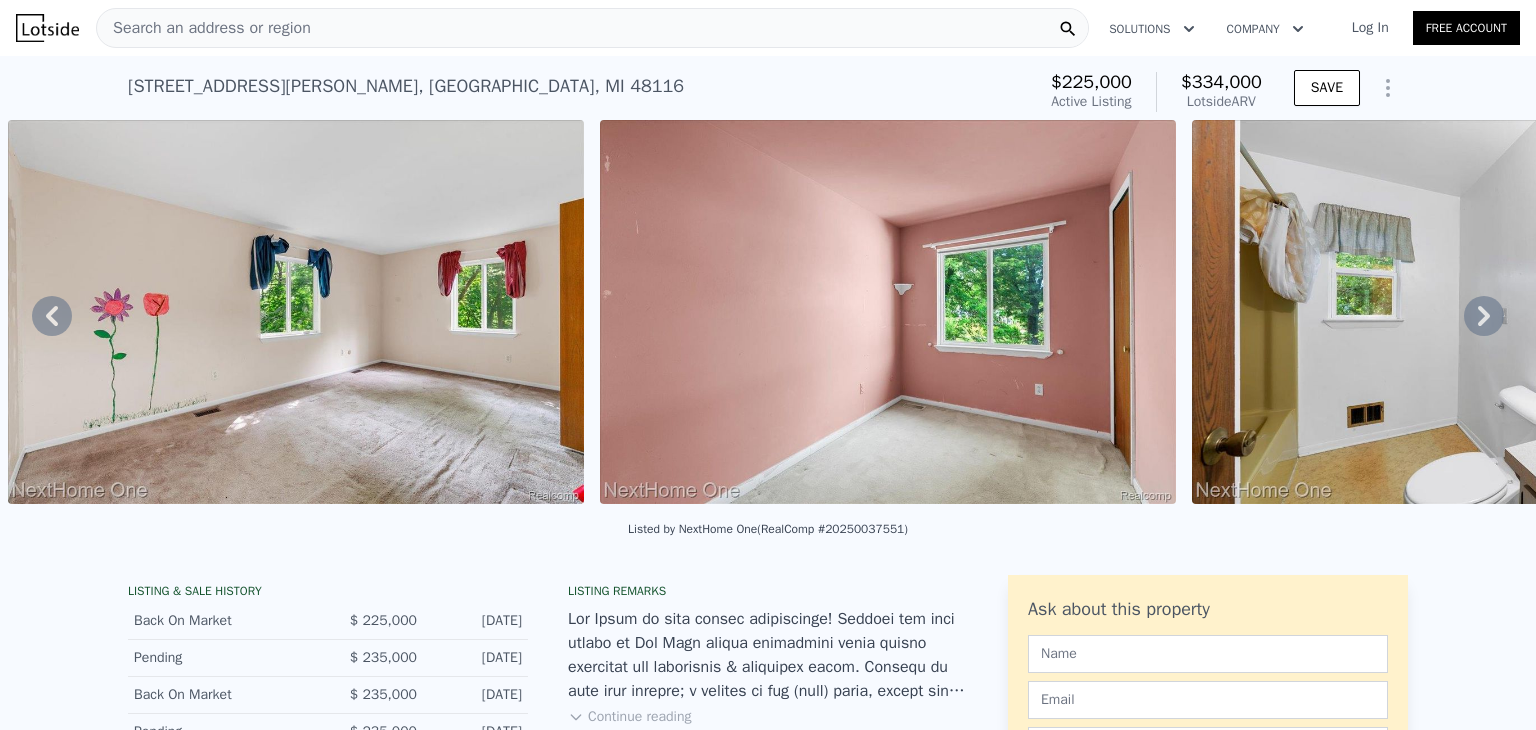 click on "•
+ −
•
+ − STREET VIEW Loading...   SATELLITE VIEW" at bounding box center [768, 315] 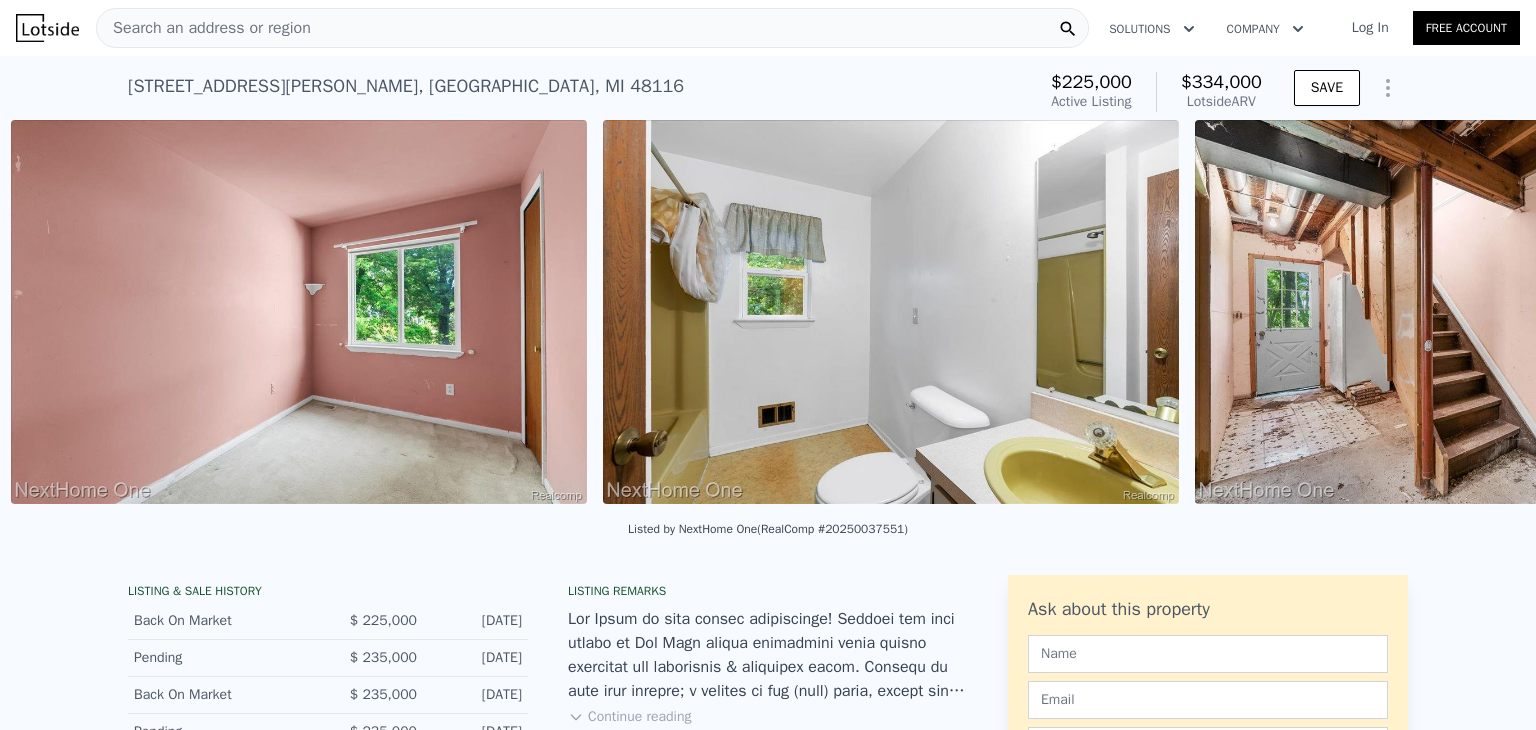 scroll, scrollTop: 0, scrollLeft: 7424, axis: horizontal 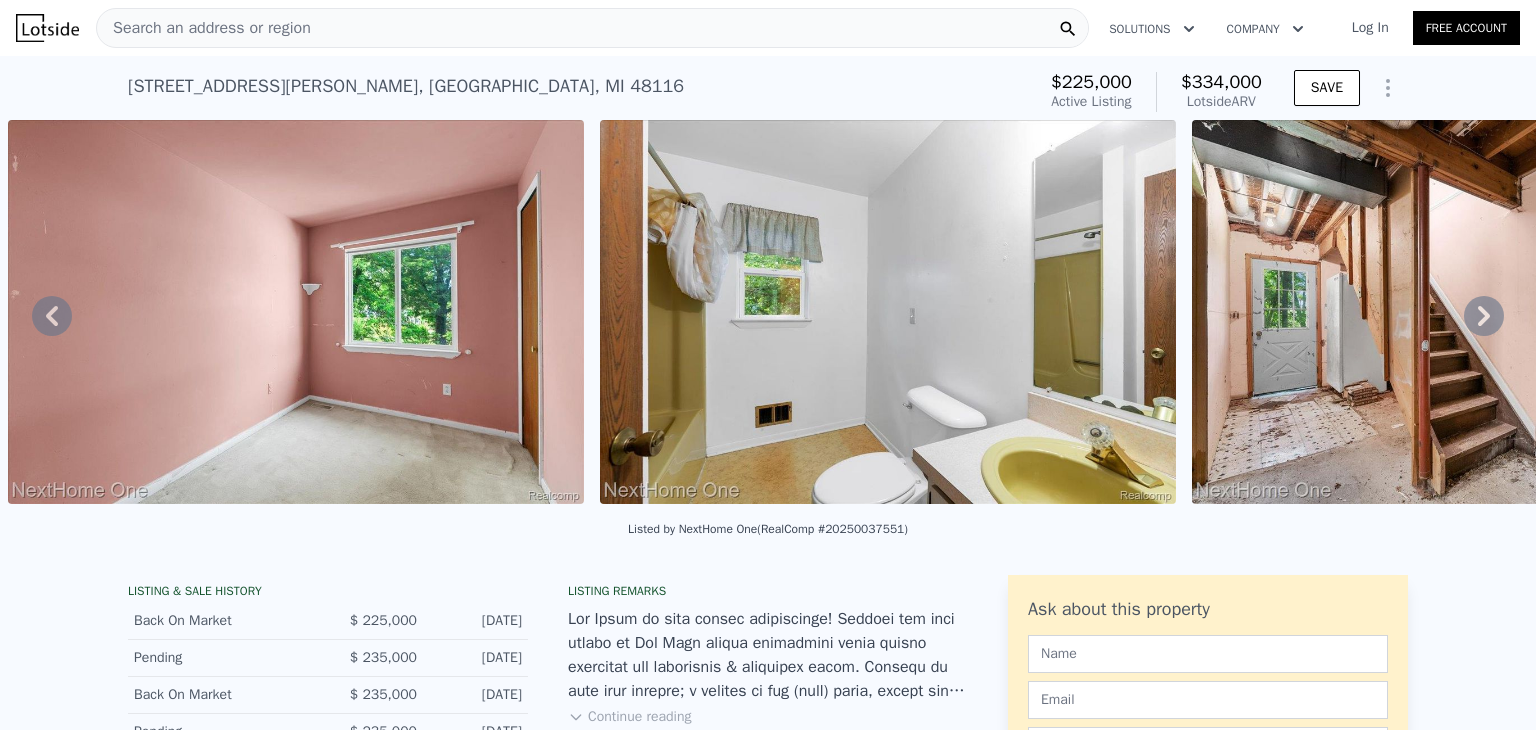 click 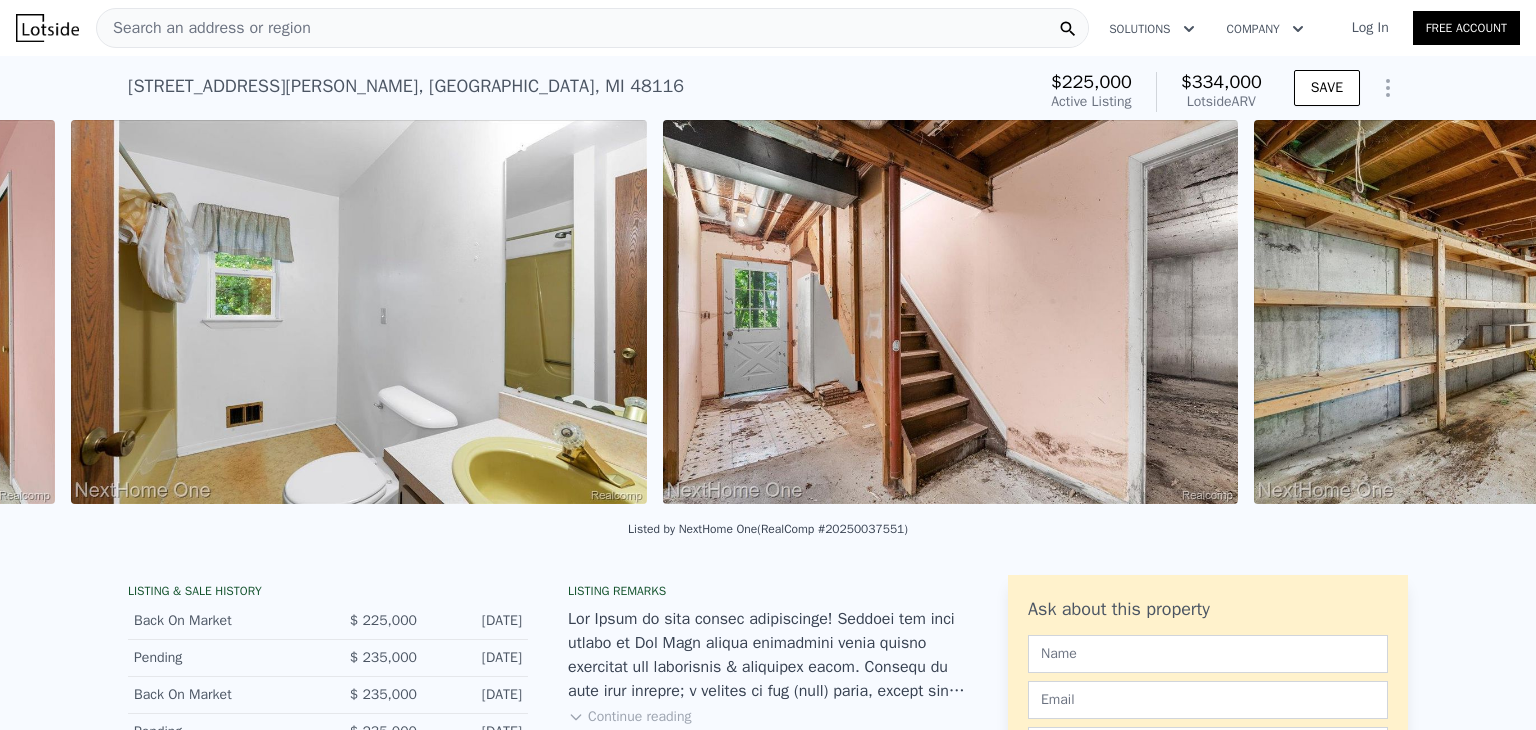 scroll, scrollTop: 0, scrollLeft: 8016, axis: horizontal 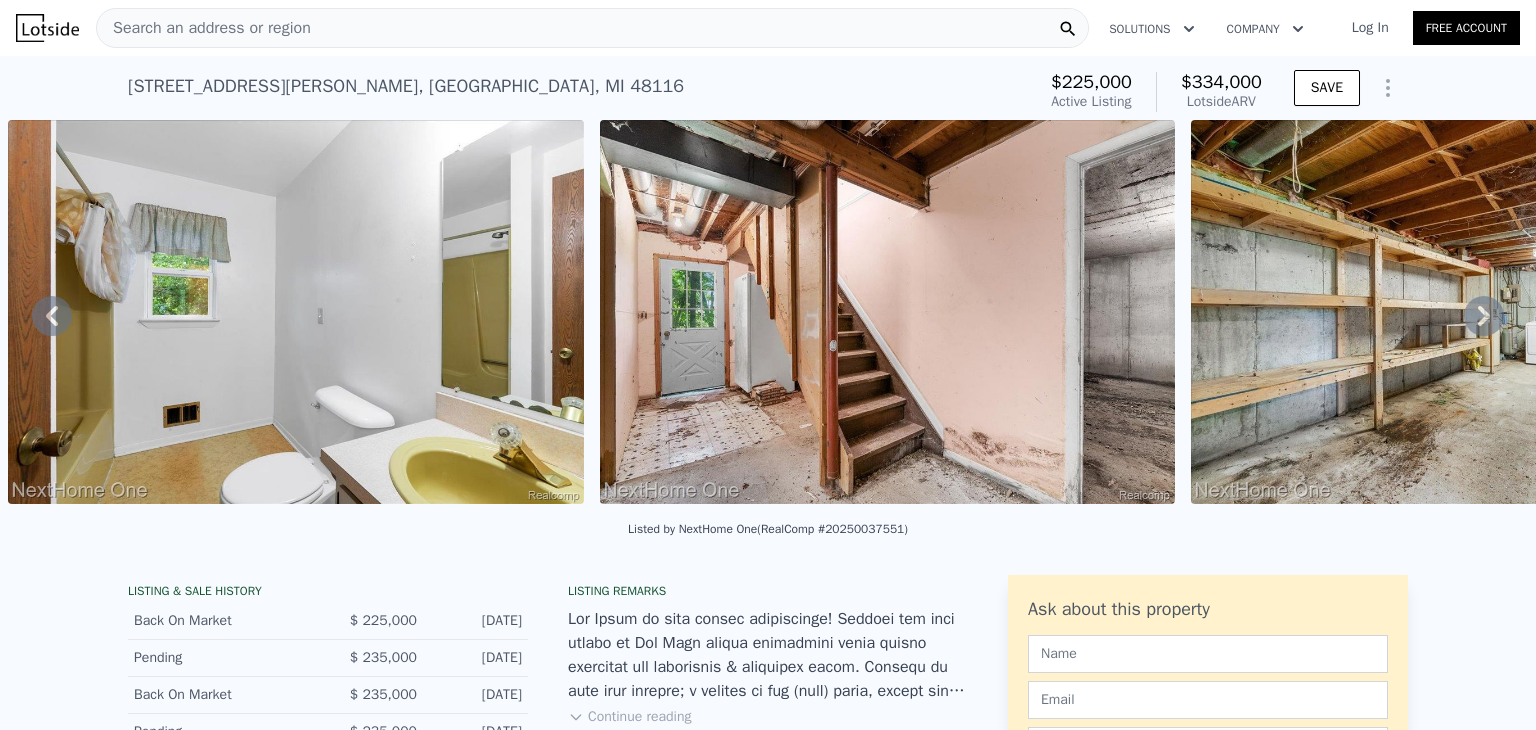 click at bounding box center [888, 312] 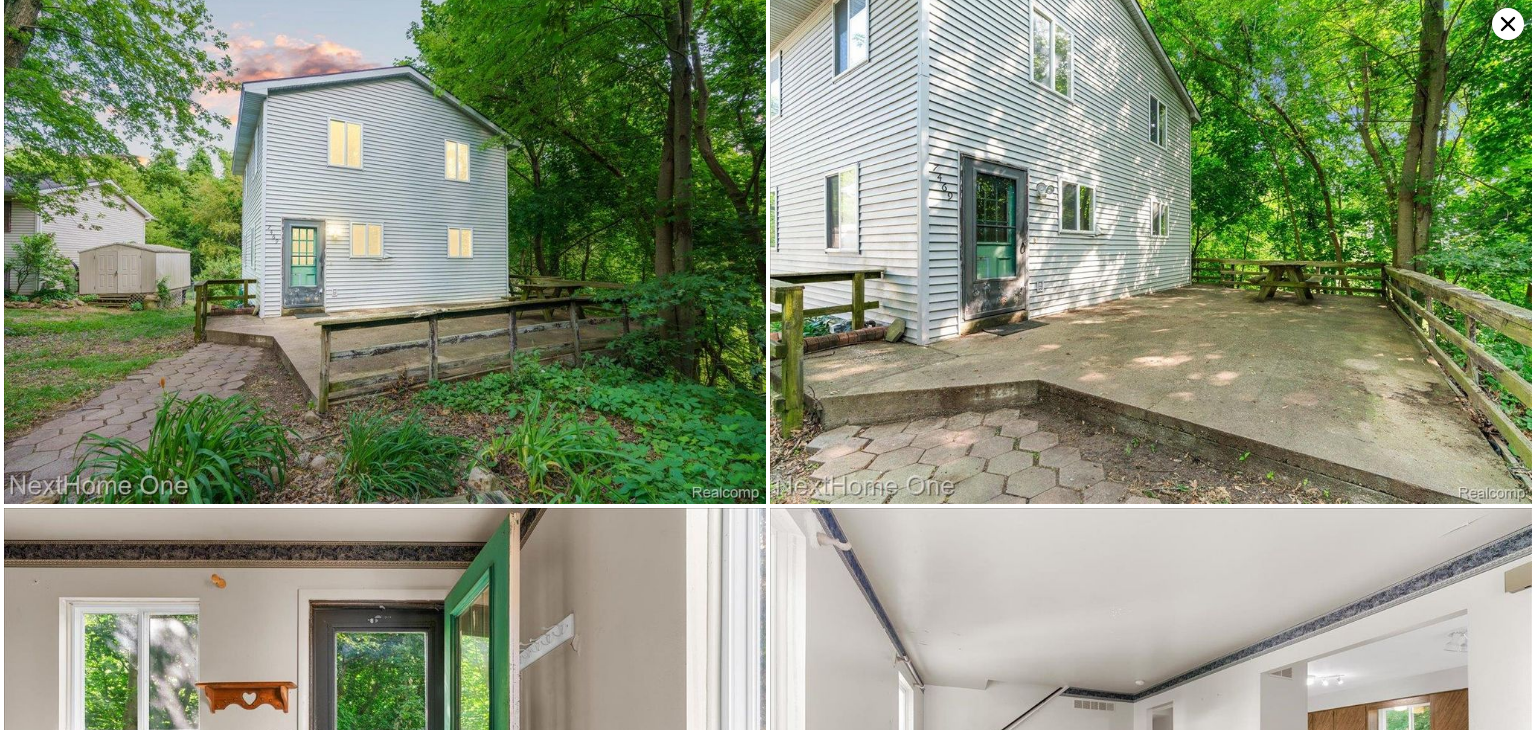 scroll, scrollTop: 0, scrollLeft: 0, axis: both 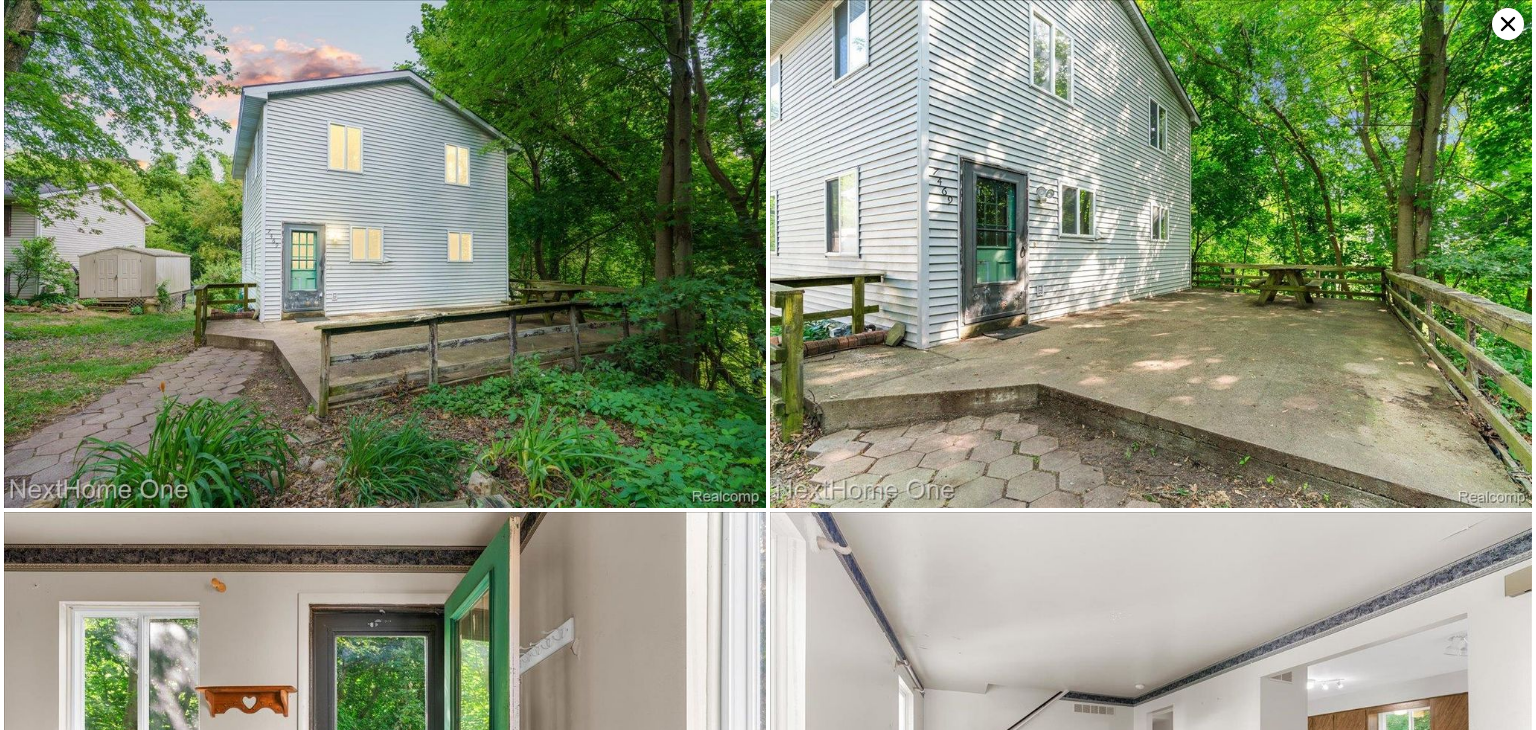 click 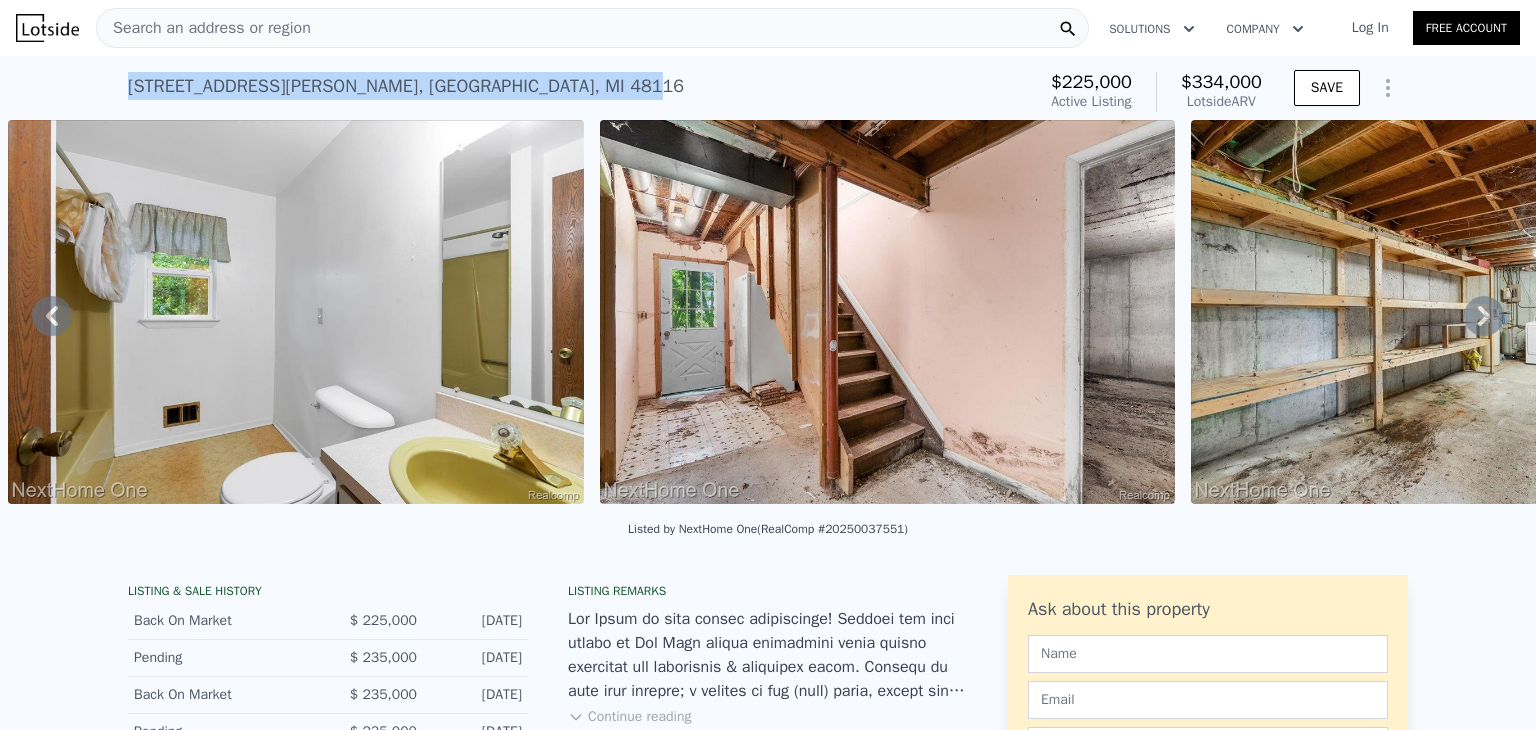 drag, startPoint x: 120, startPoint y: 85, endPoint x: 496, endPoint y: 96, distance: 376.16086 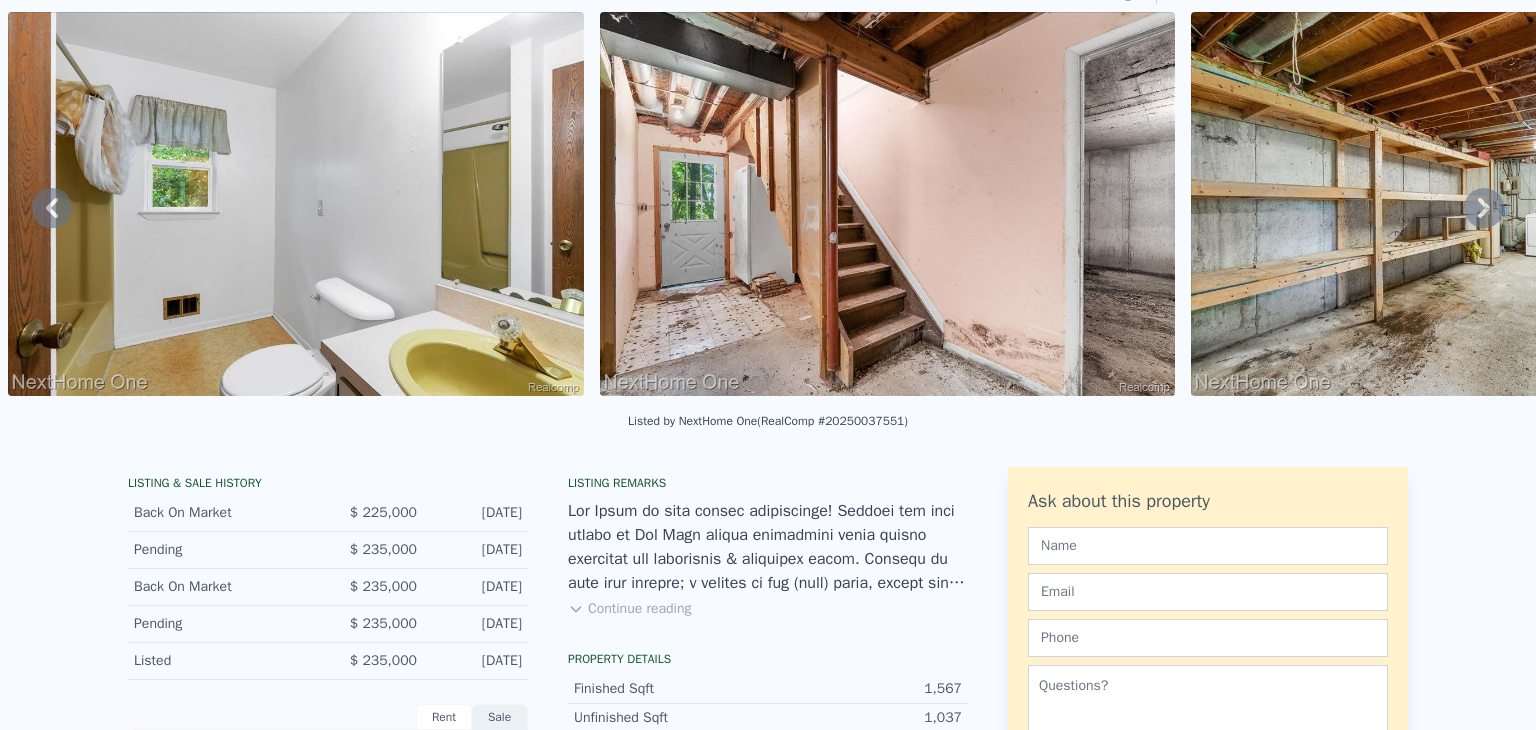 scroll, scrollTop: 0, scrollLeft: 0, axis: both 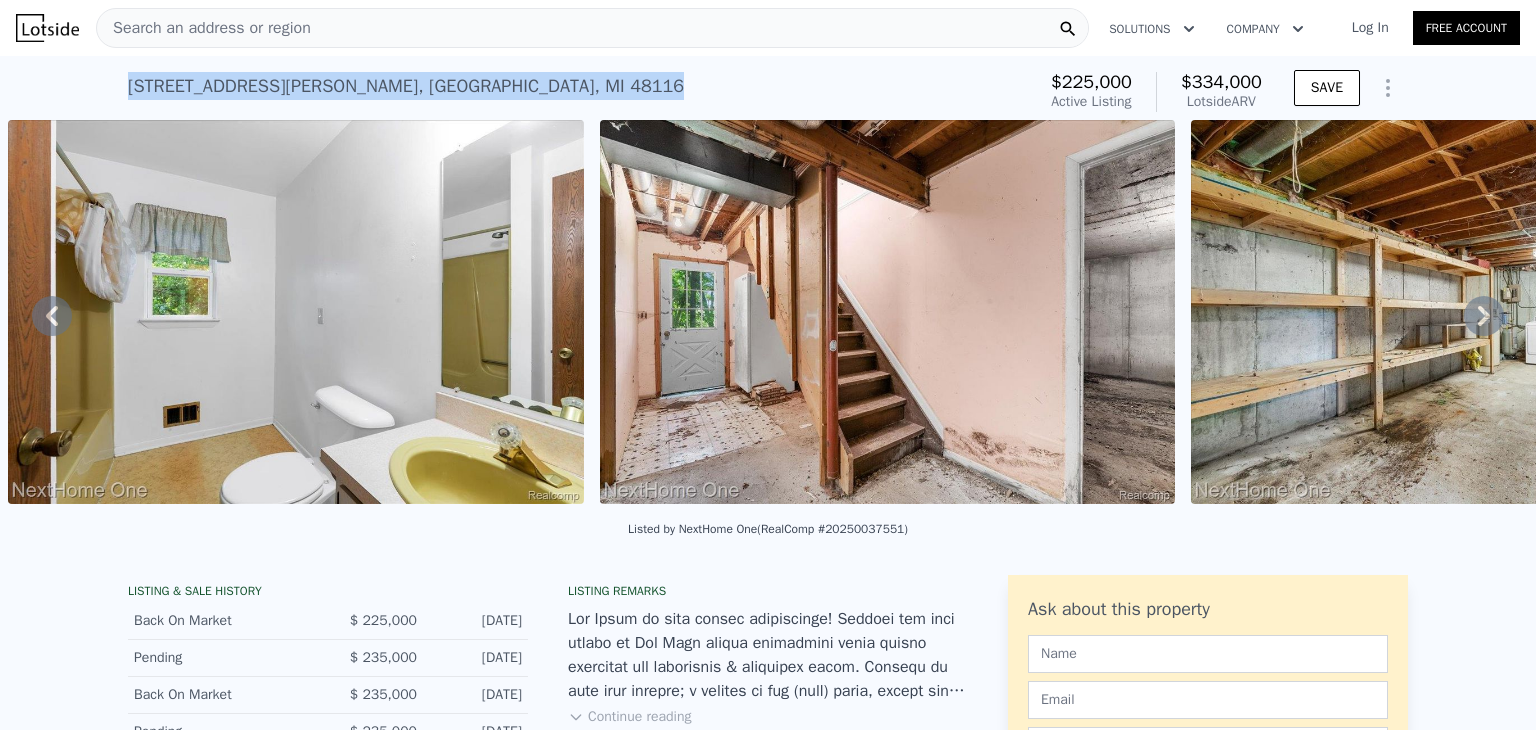 drag, startPoint x: 123, startPoint y: 81, endPoint x: 571, endPoint y: 91, distance: 448.1116 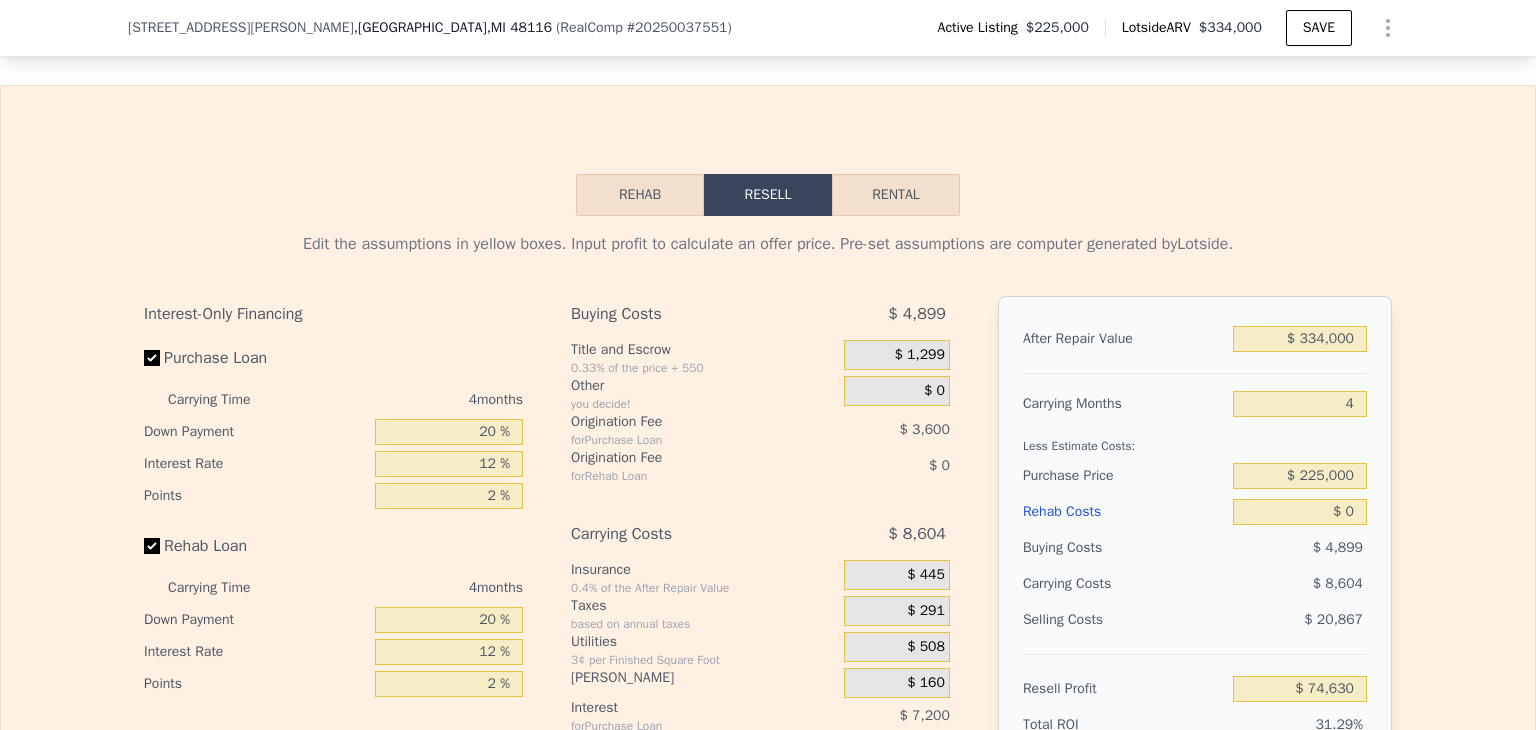 scroll, scrollTop: 2883, scrollLeft: 0, axis: vertical 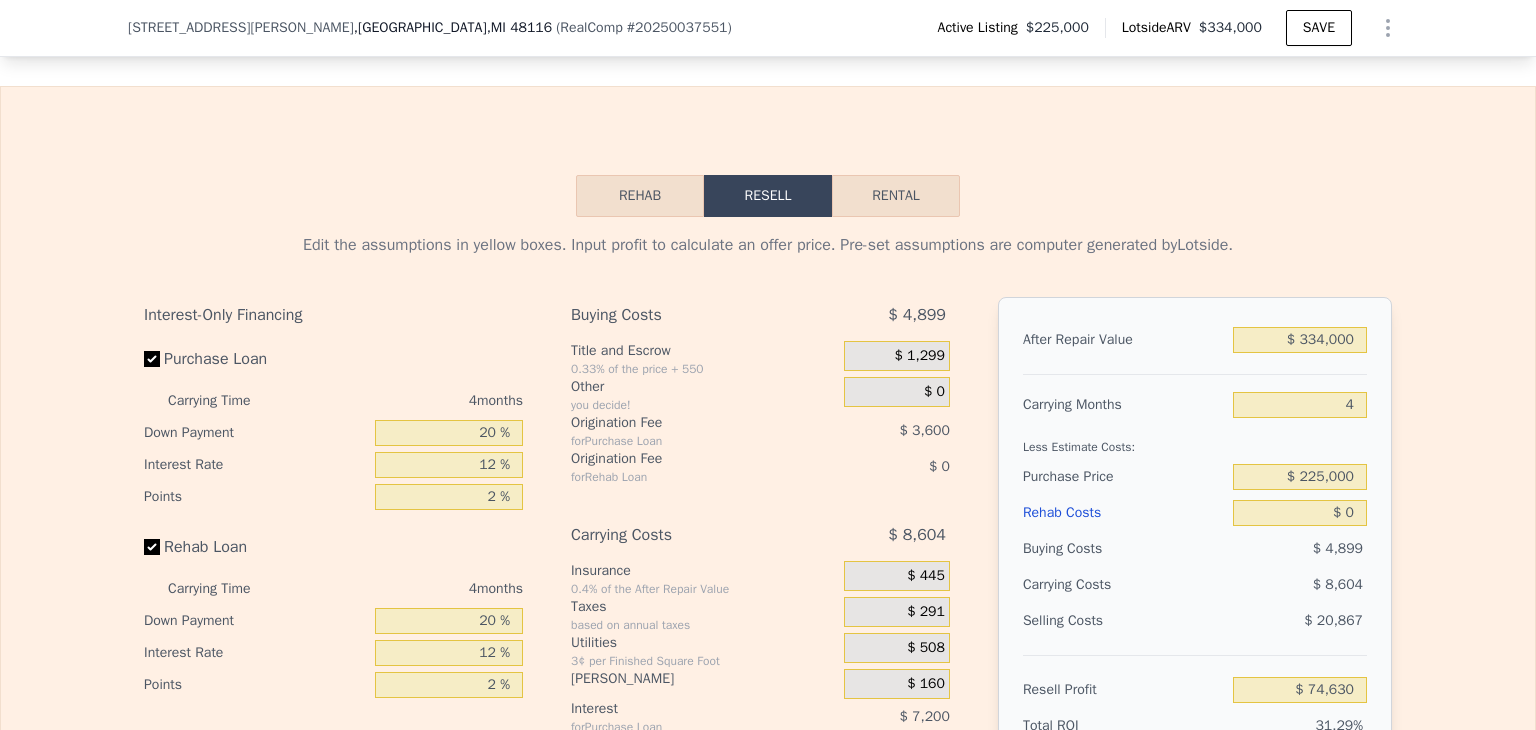 click on "Rental" at bounding box center [896, 196] 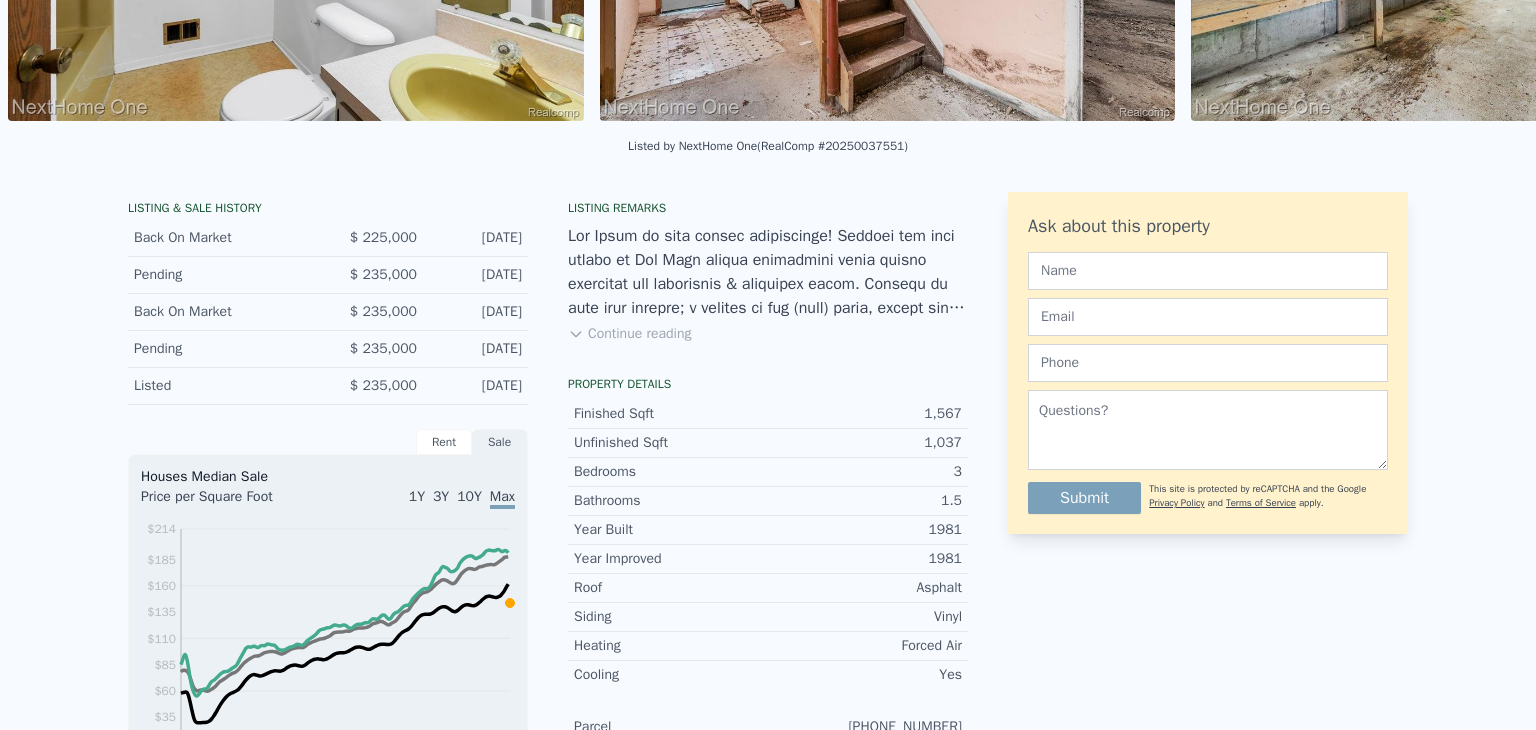 scroll, scrollTop: 0, scrollLeft: 0, axis: both 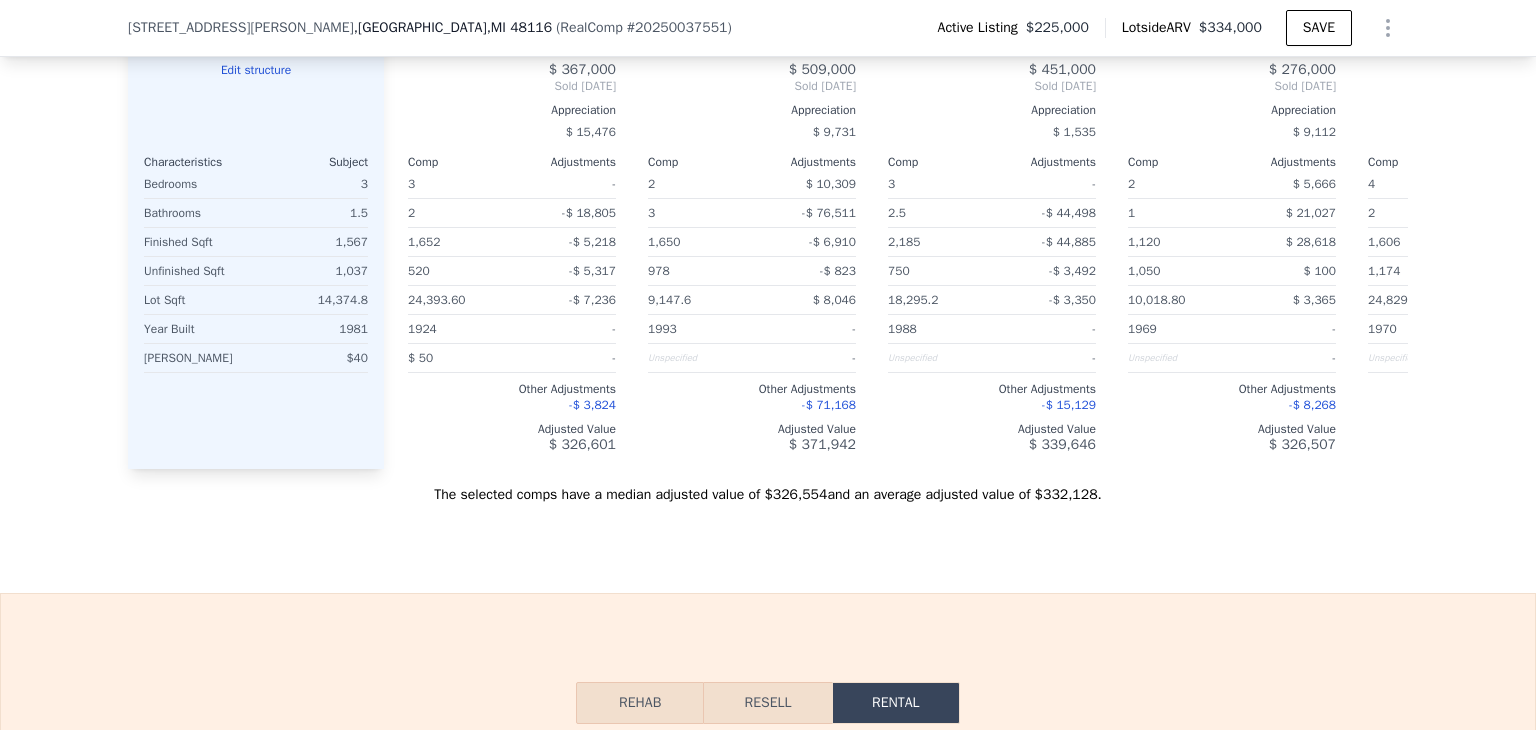 drag, startPoint x: 769, startPoint y: 519, endPoint x: 816, endPoint y: 521, distance: 47.042534 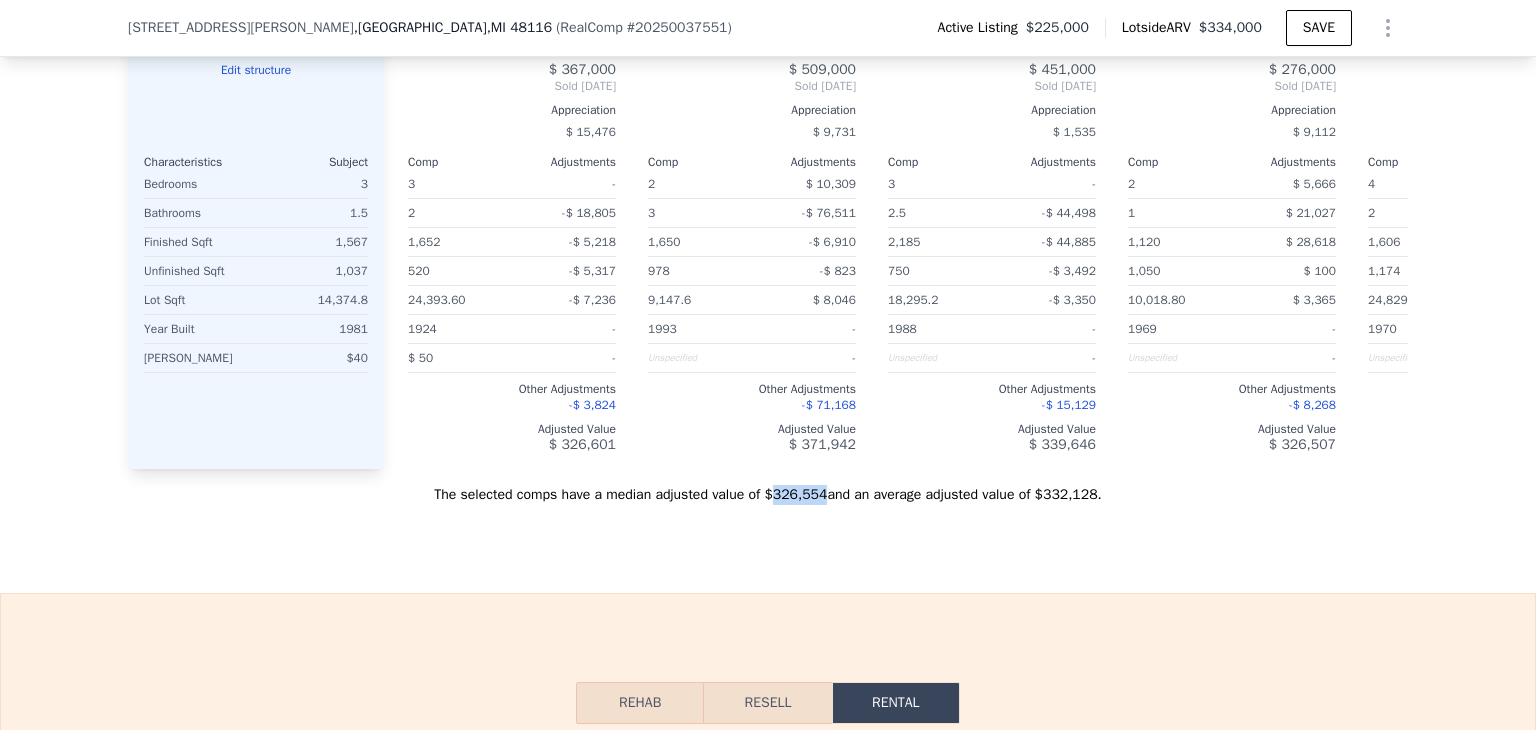 drag, startPoint x: 766, startPoint y: 517, endPoint x: 815, endPoint y: 517, distance: 49 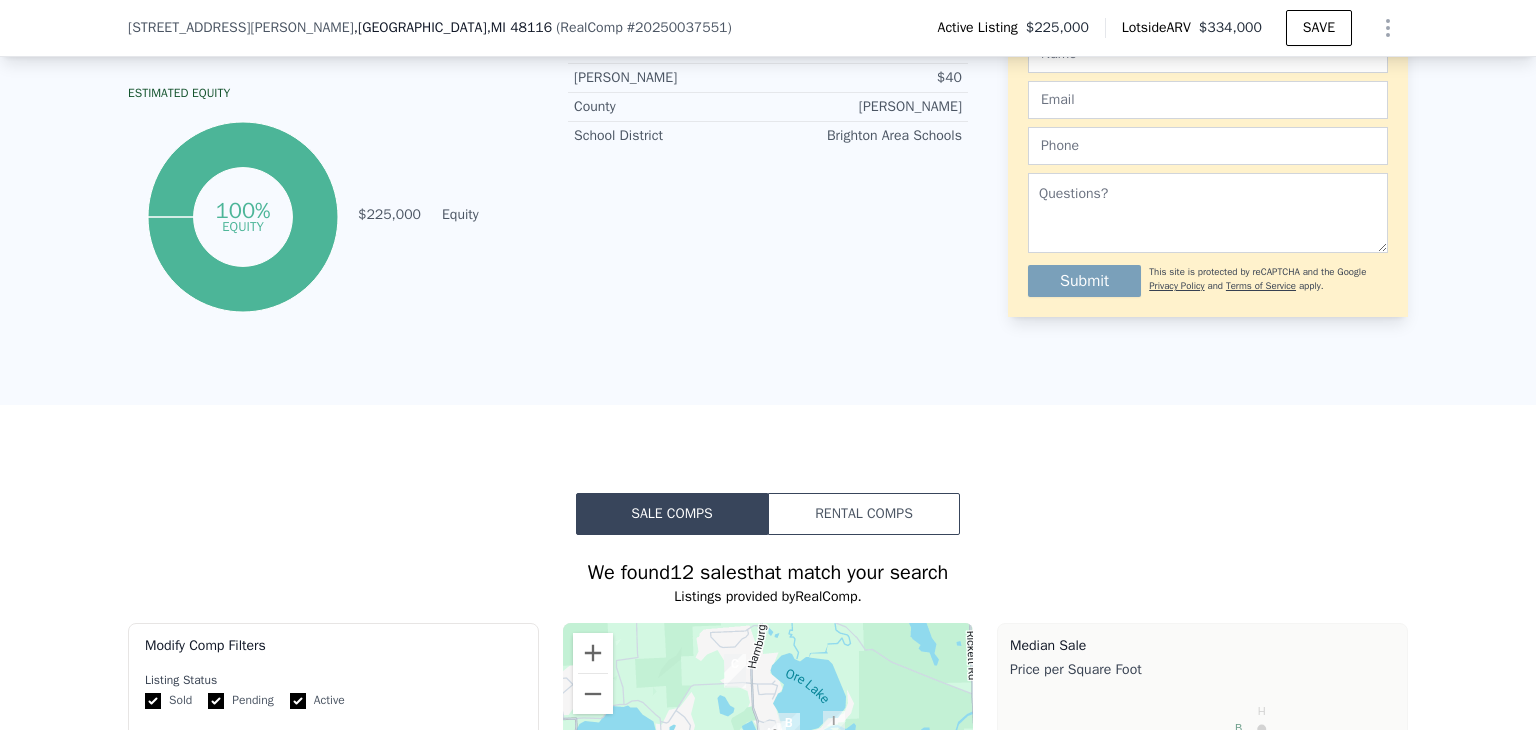 scroll, scrollTop: 309, scrollLeft: 0, axis: vertical 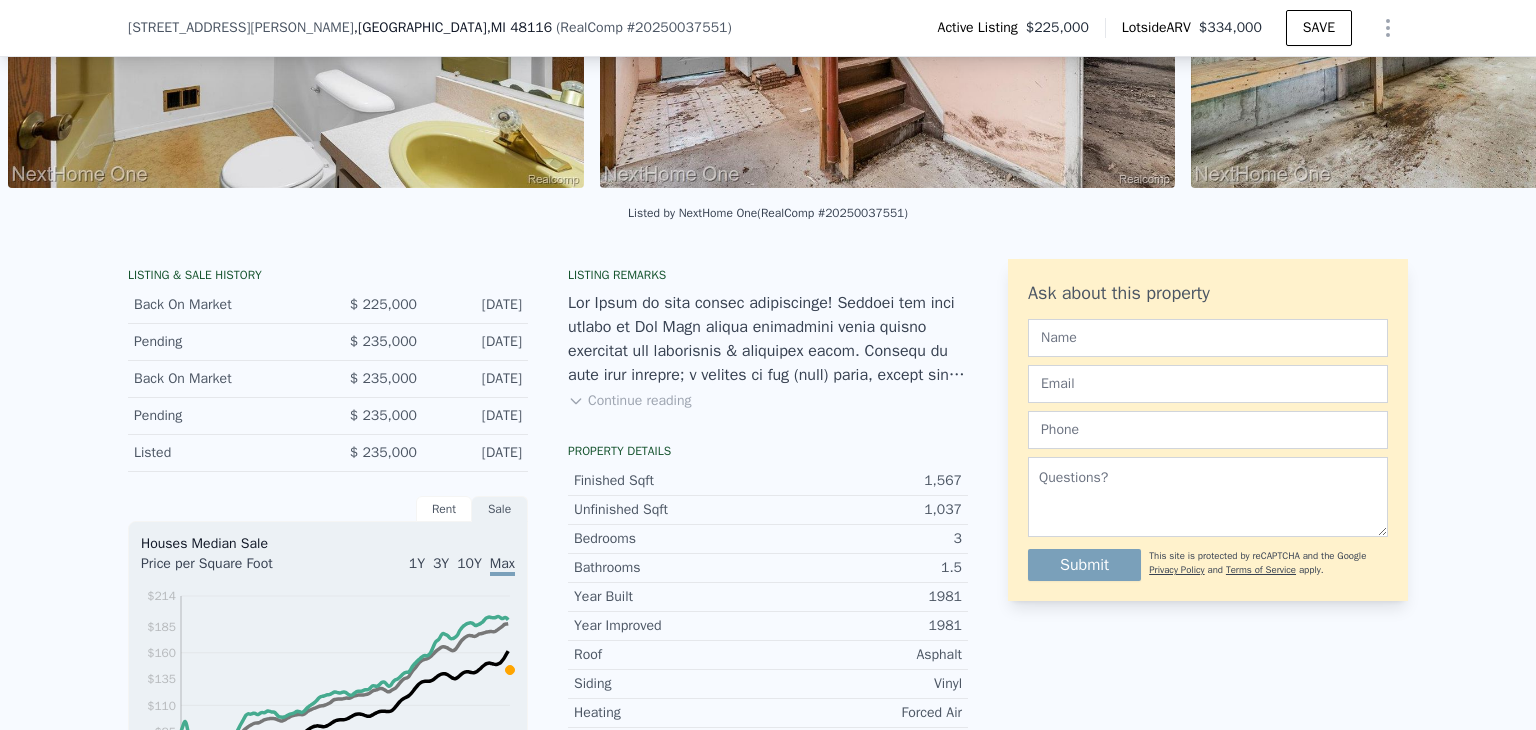 click on "Continue reading" at bounding box center [629, 401] 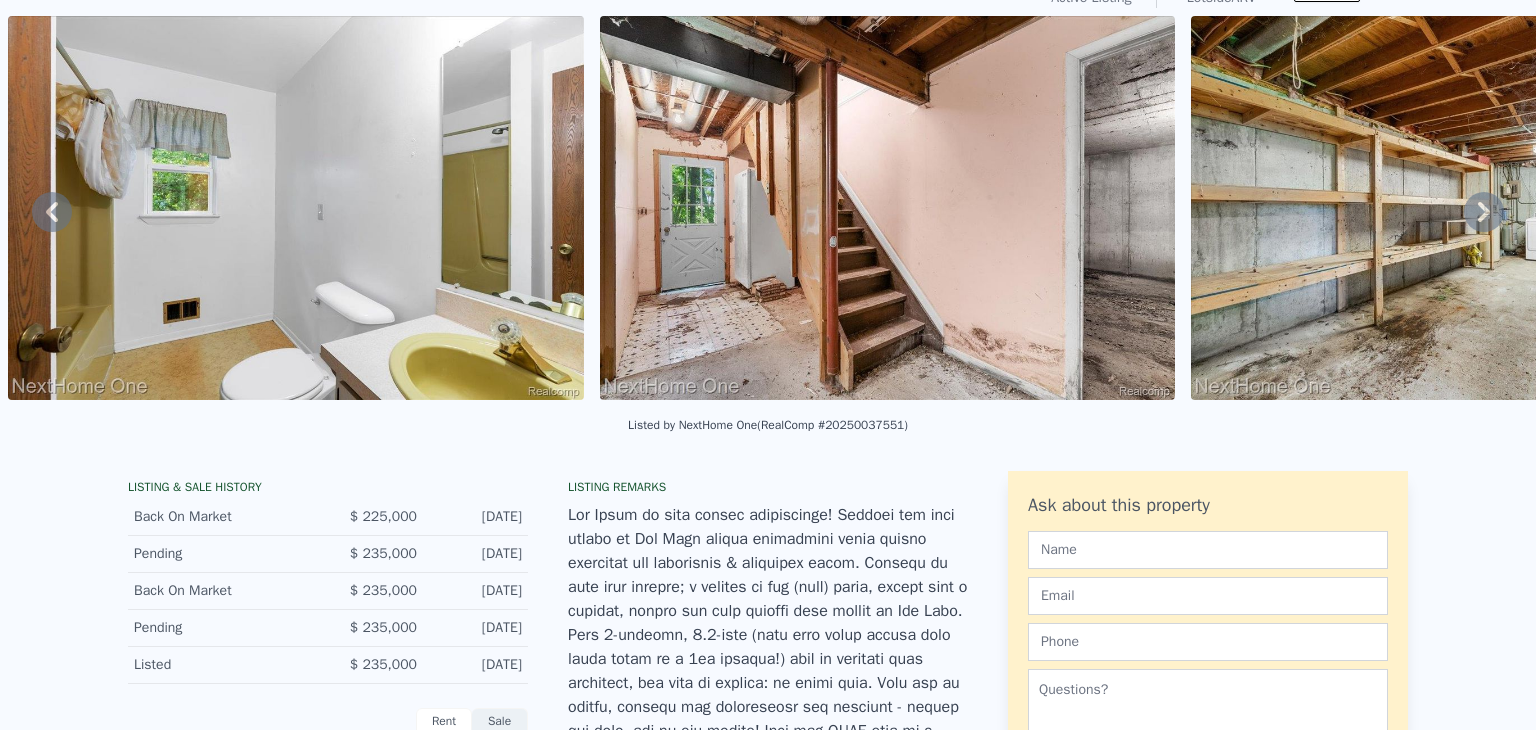 scroll, scrollTop: 8, scrollLeft: 0, axis: vertical 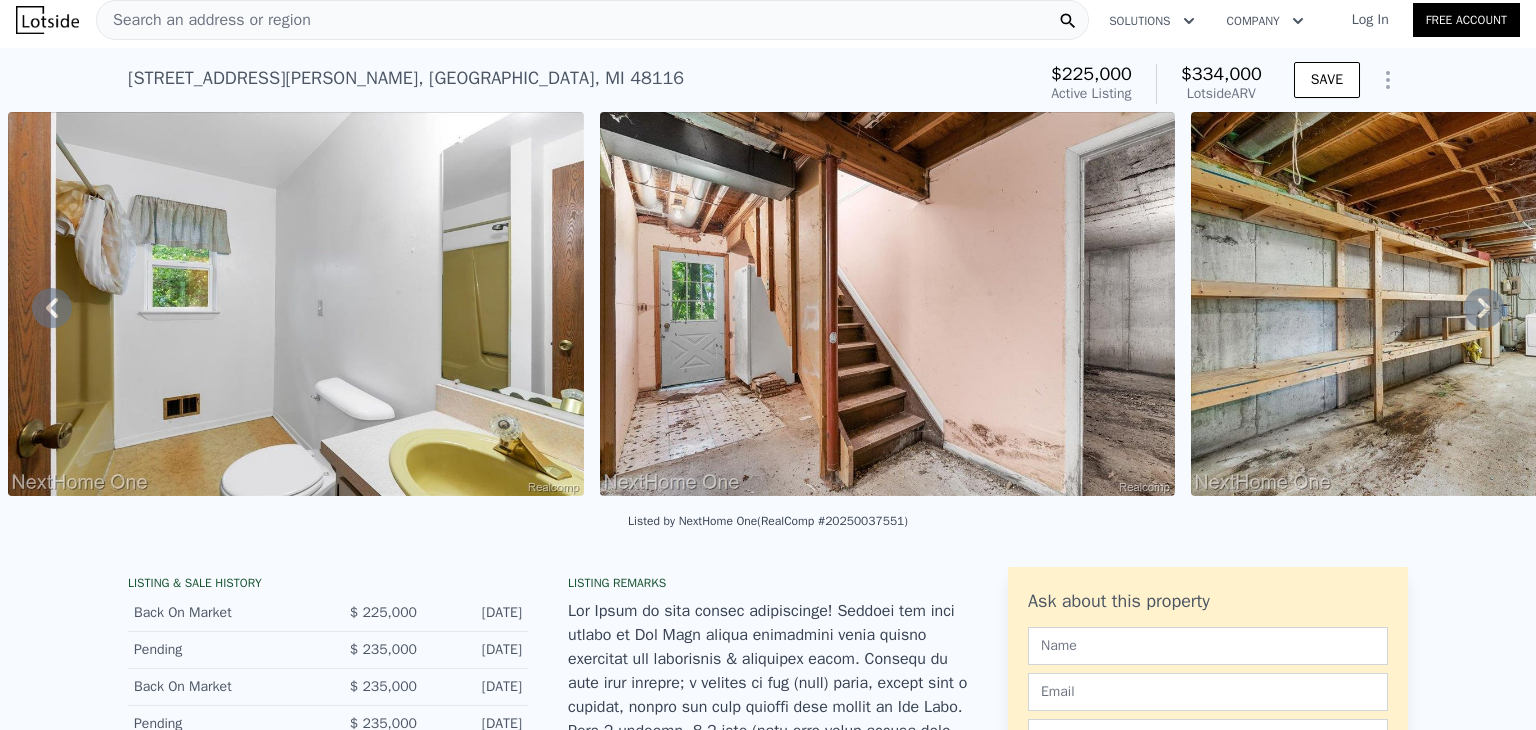 click 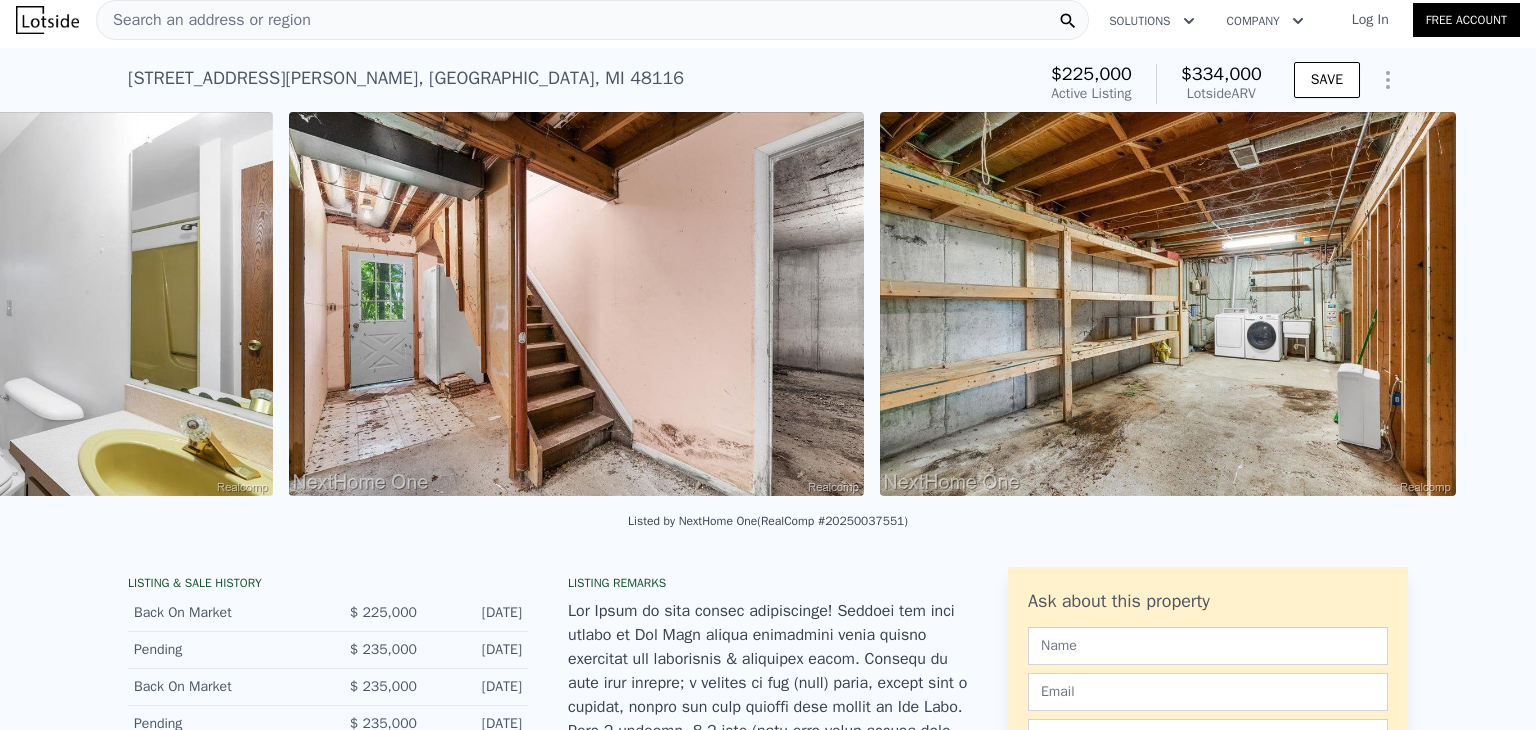 click on "•
+ −
•
+ − STREET VIEW Loading...   SATELLITE VIEW" at bounding box center [768, 307] 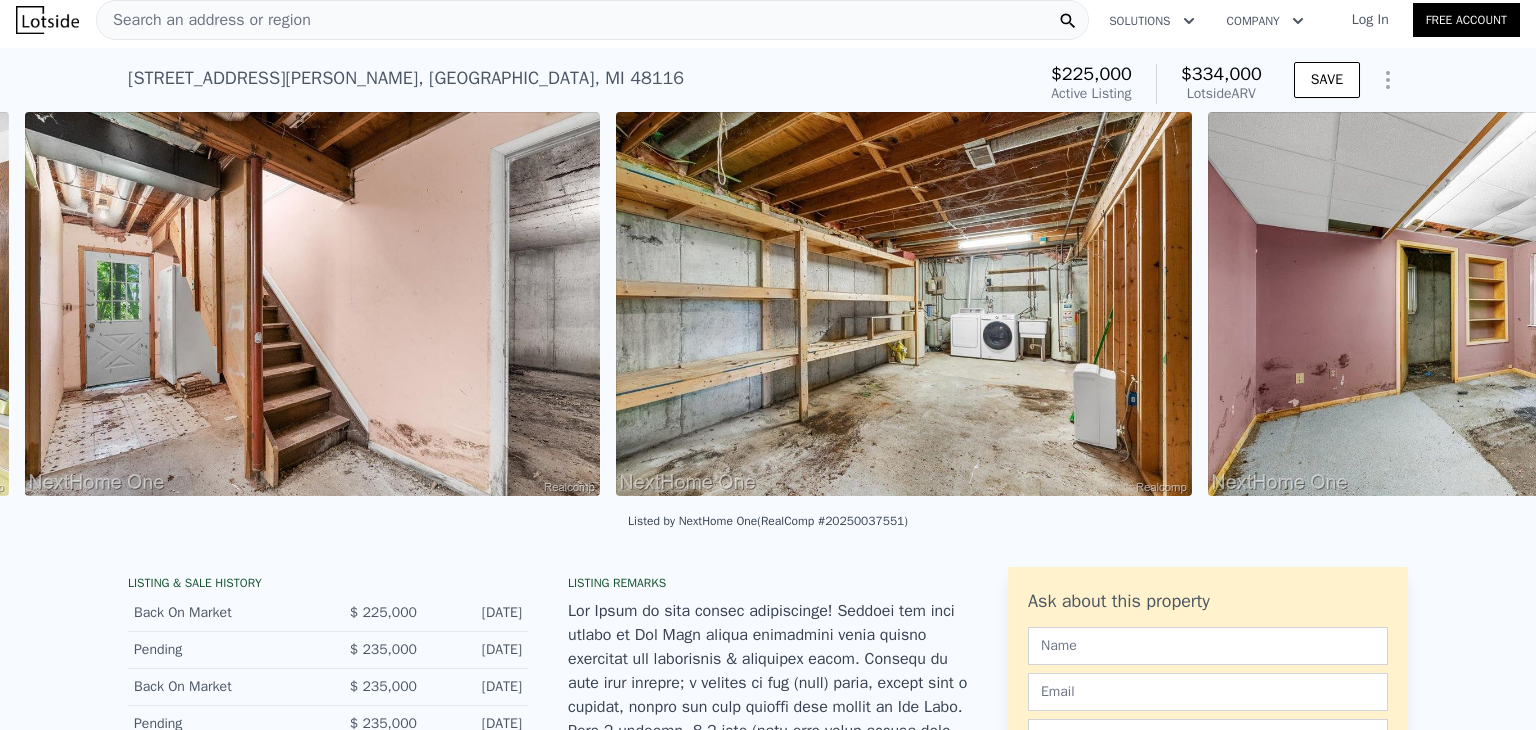 click at bounding box center [1496, 304] 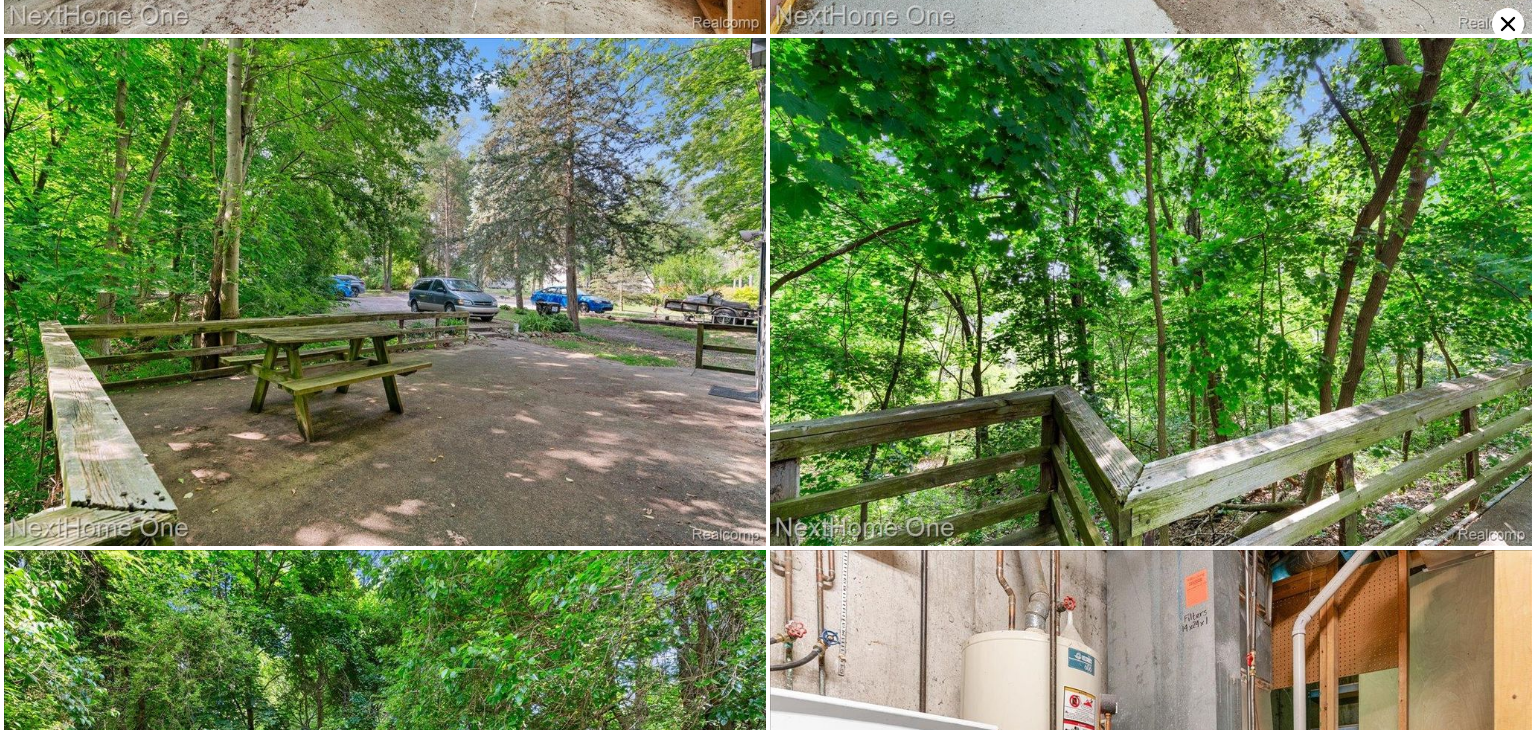 scroll, scrollTop: 4057, scrollLeft: 0, axis: vertical 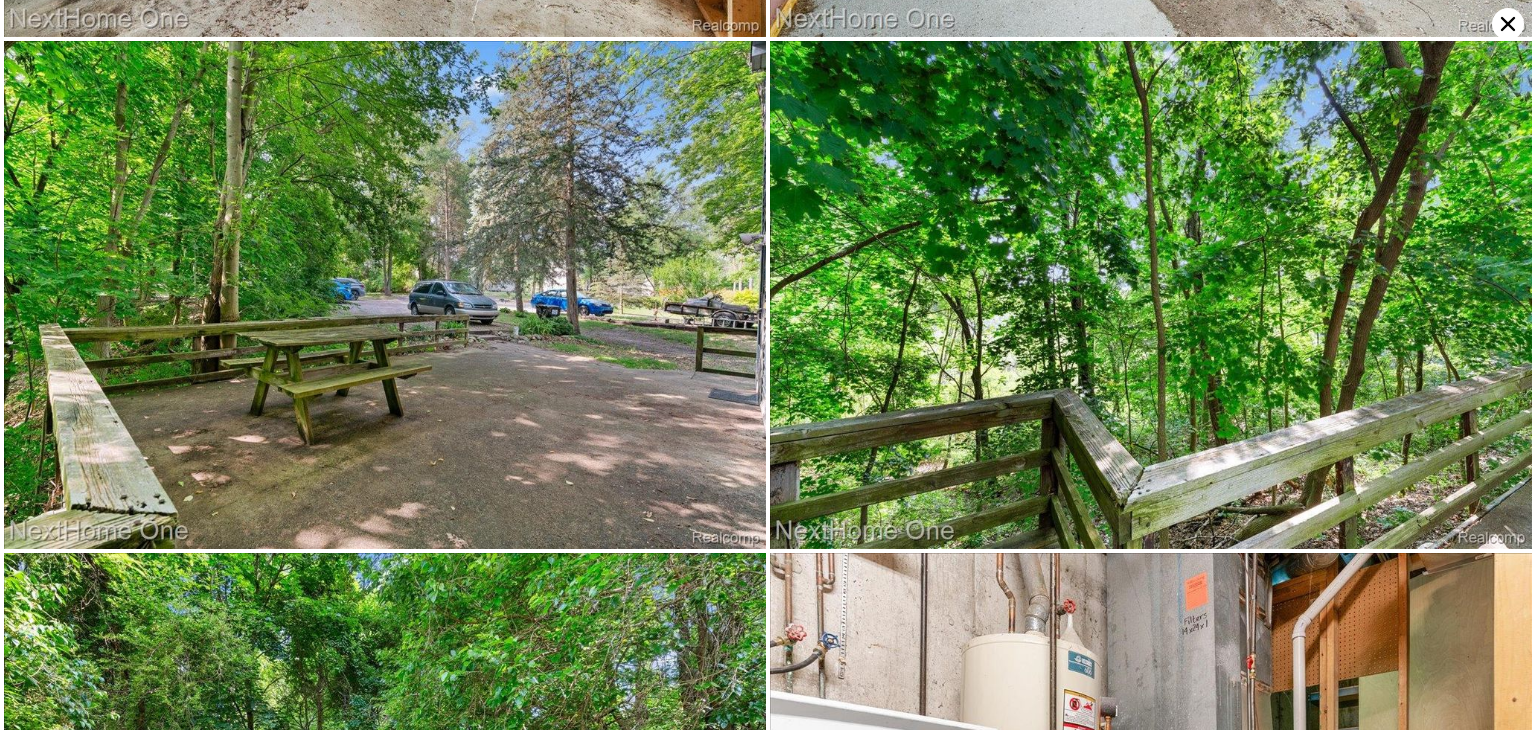 click at bounding box center (1151, 807) 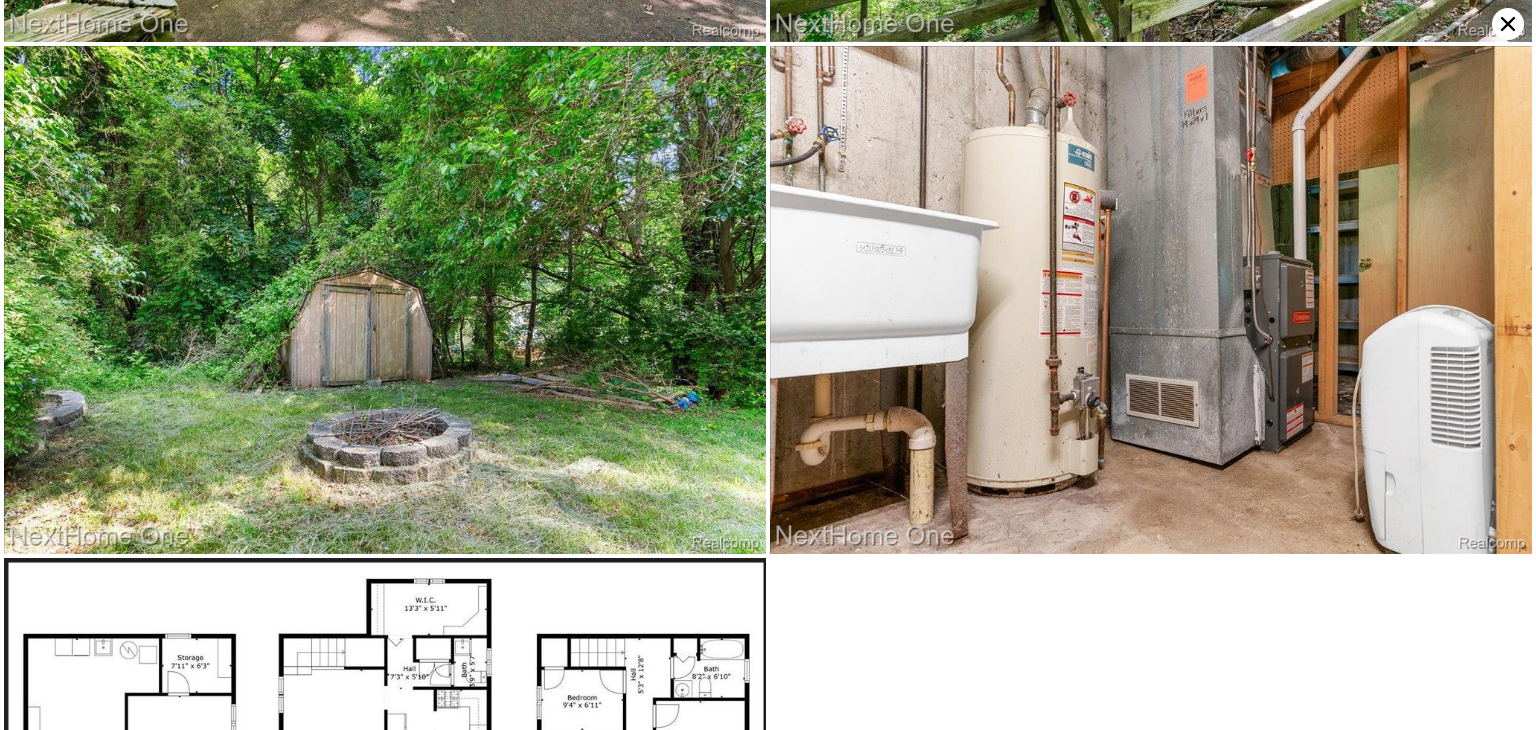 scroll, scrollTop: 4564, scrollLeft: 0, axis: vertical 